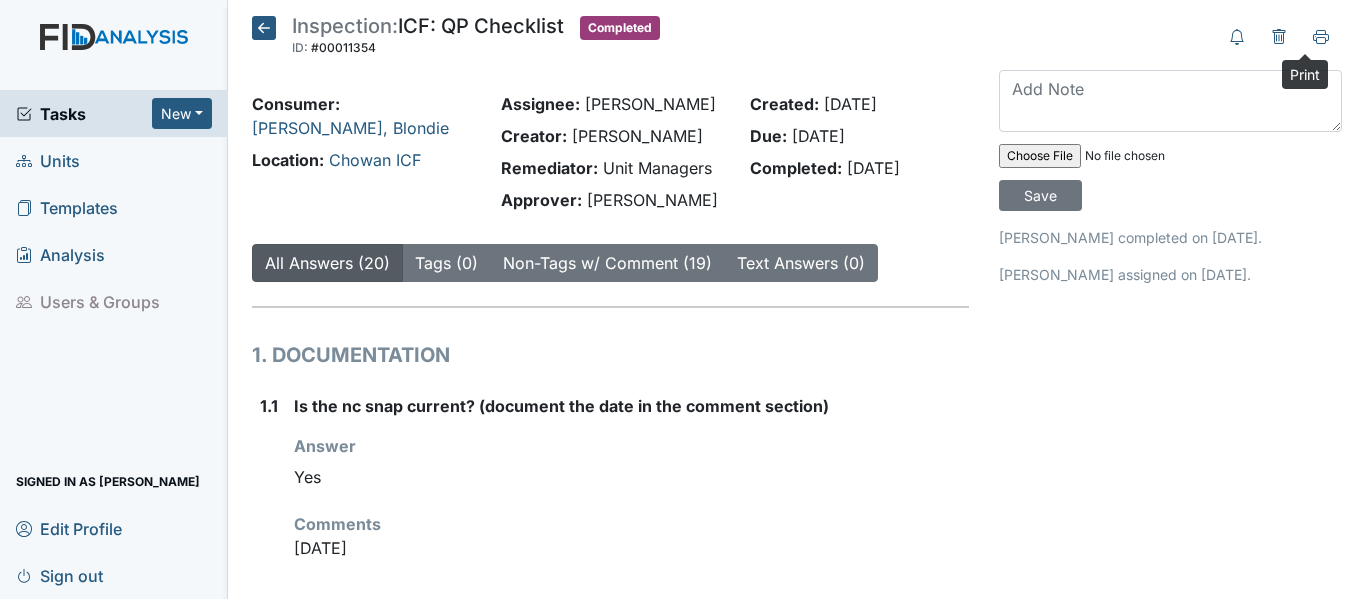 scroll, scrollTop: 0, scrollLeft: 0, axis: both 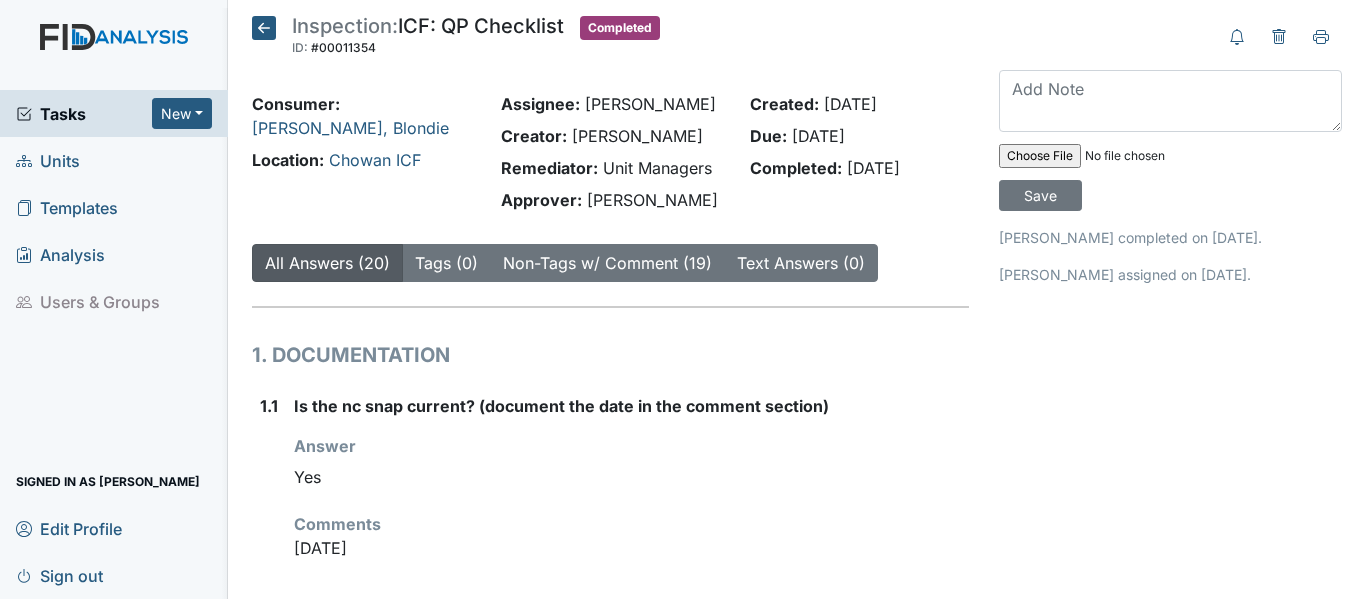 click 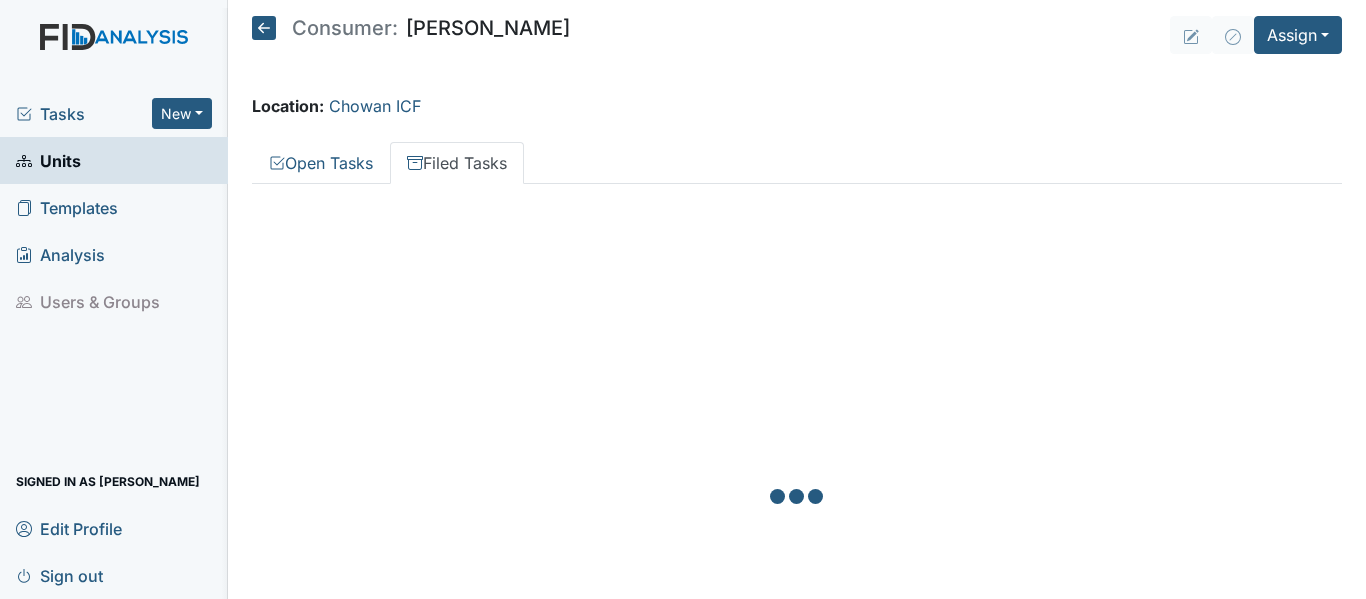 scroll, scrollTop: 0, scrollLeft: 0, axis: both 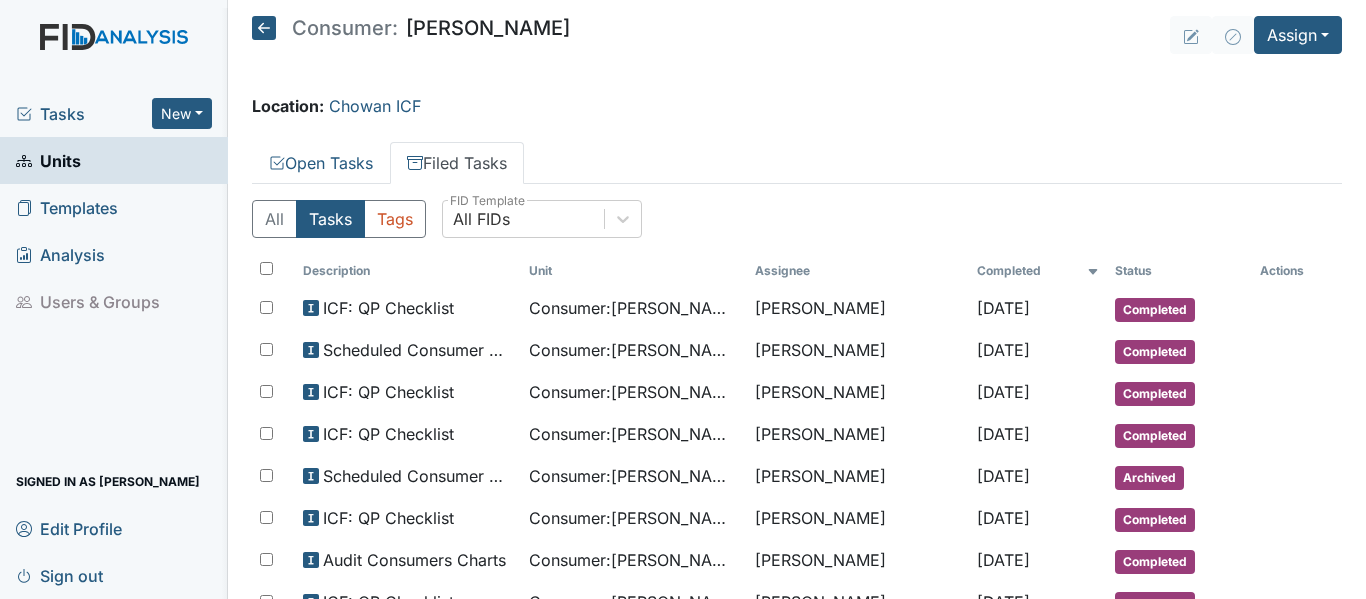 click 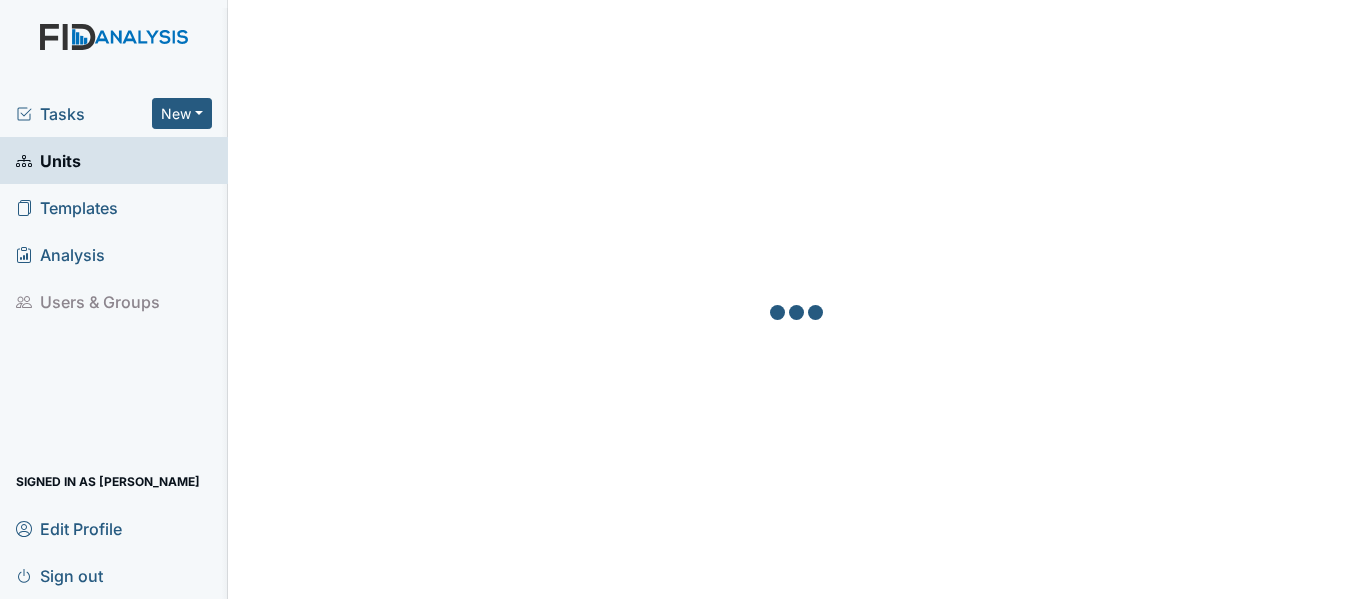 scroll, scrollTop: 0, scrollLeft: 0, axis: both 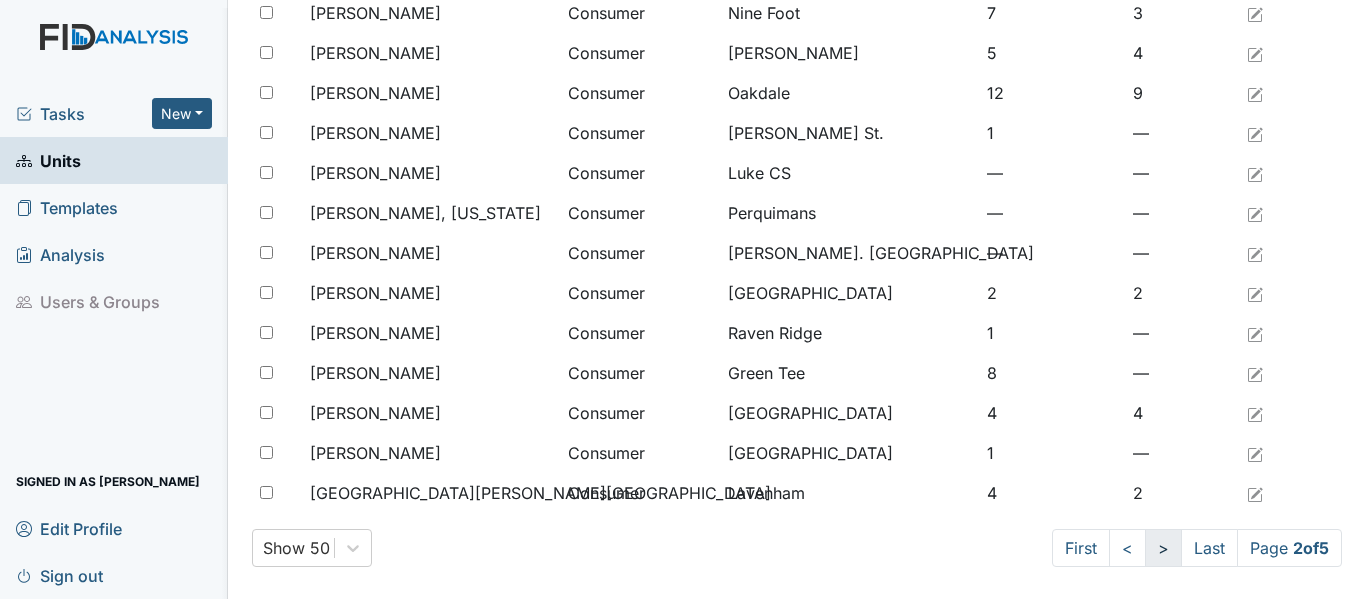 click on ">" at bounding box center (1163, 548) 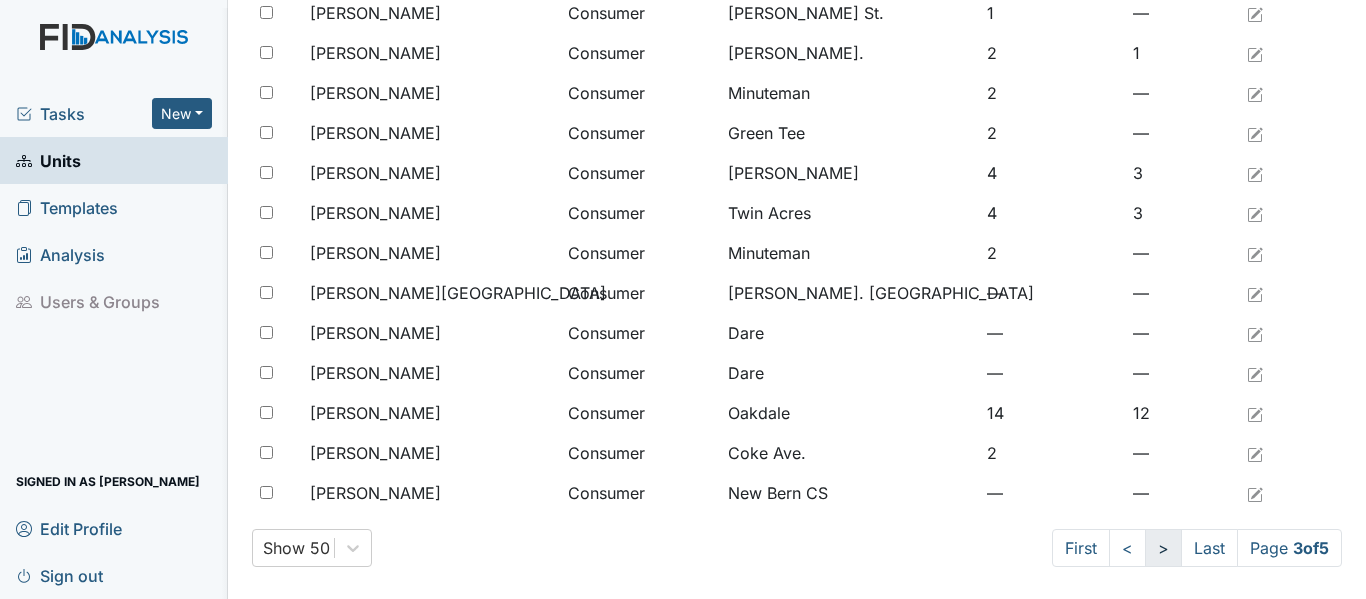 click on ">" at bounding box center (1163, 548) 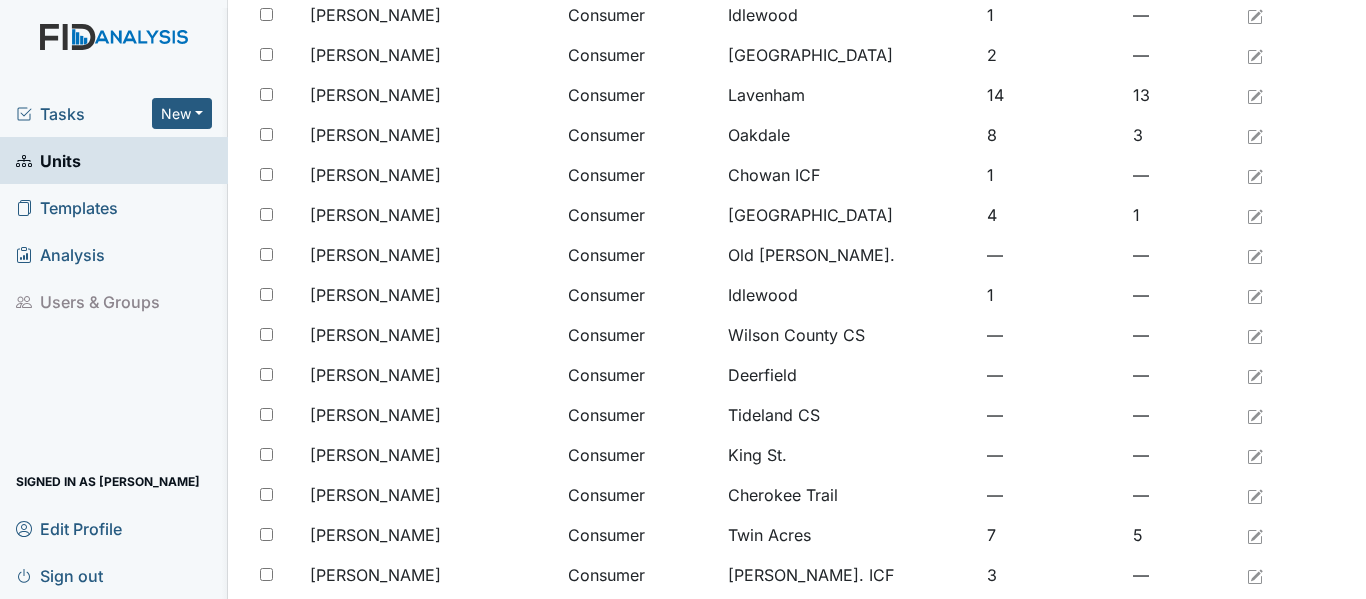 scroll, scrollTop: 345, scrollLeft: 0, axis: vertical 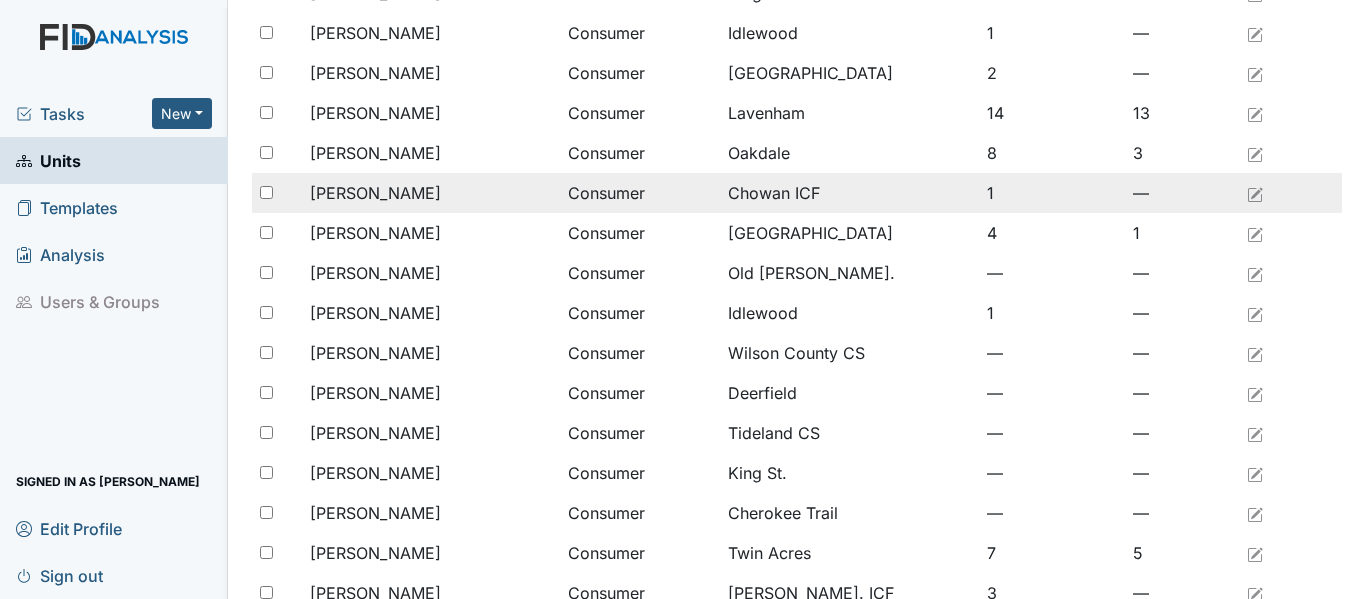 click on "[PERSON_NAME]" at bounding box center (375, 193) 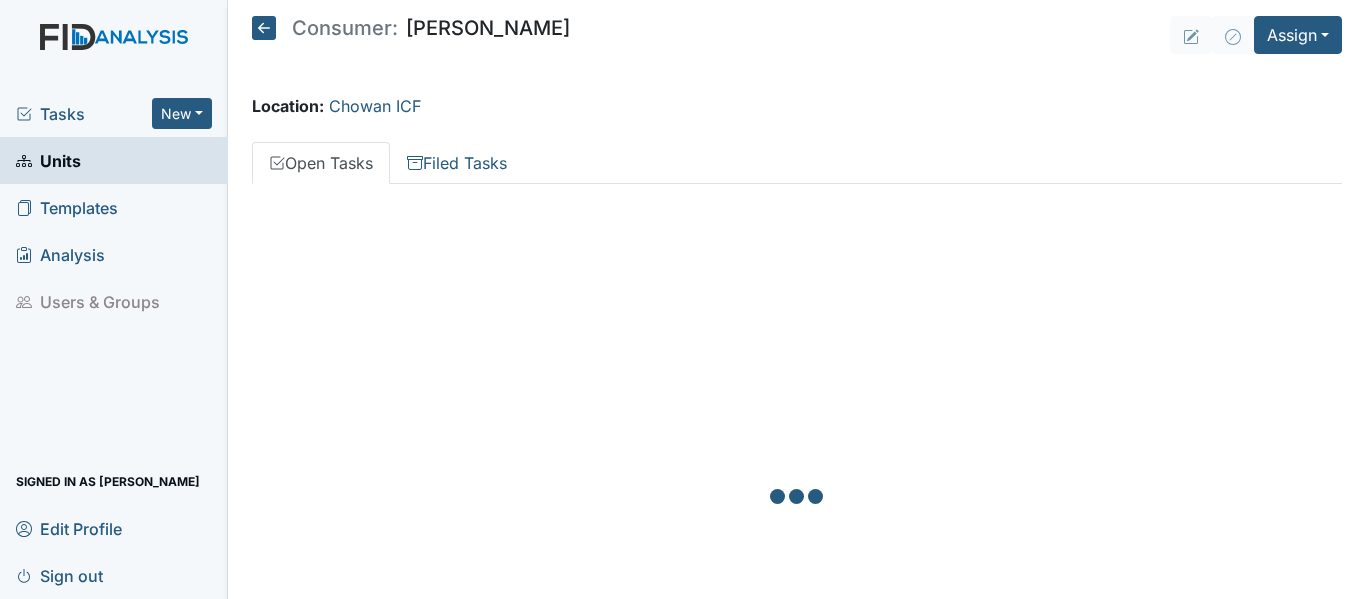 scroll, scrollTop: 0, scrollLeft: 0, axis: both 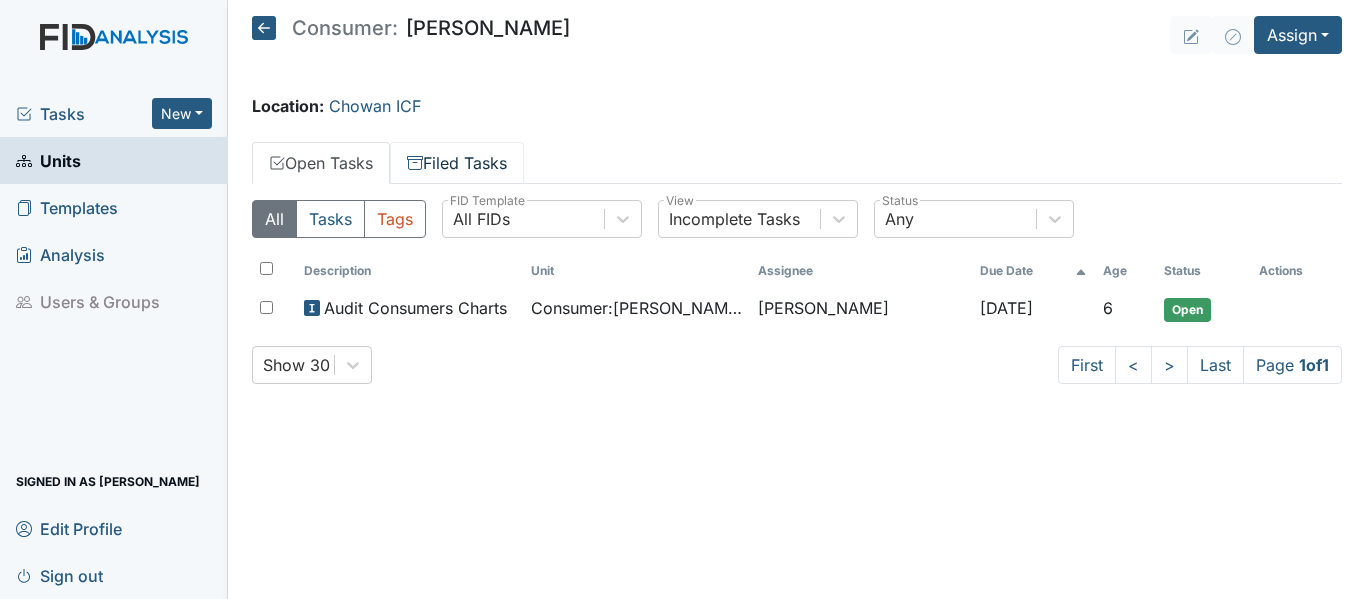 click on "Filed Tasks" at bounding box center [457, 163] 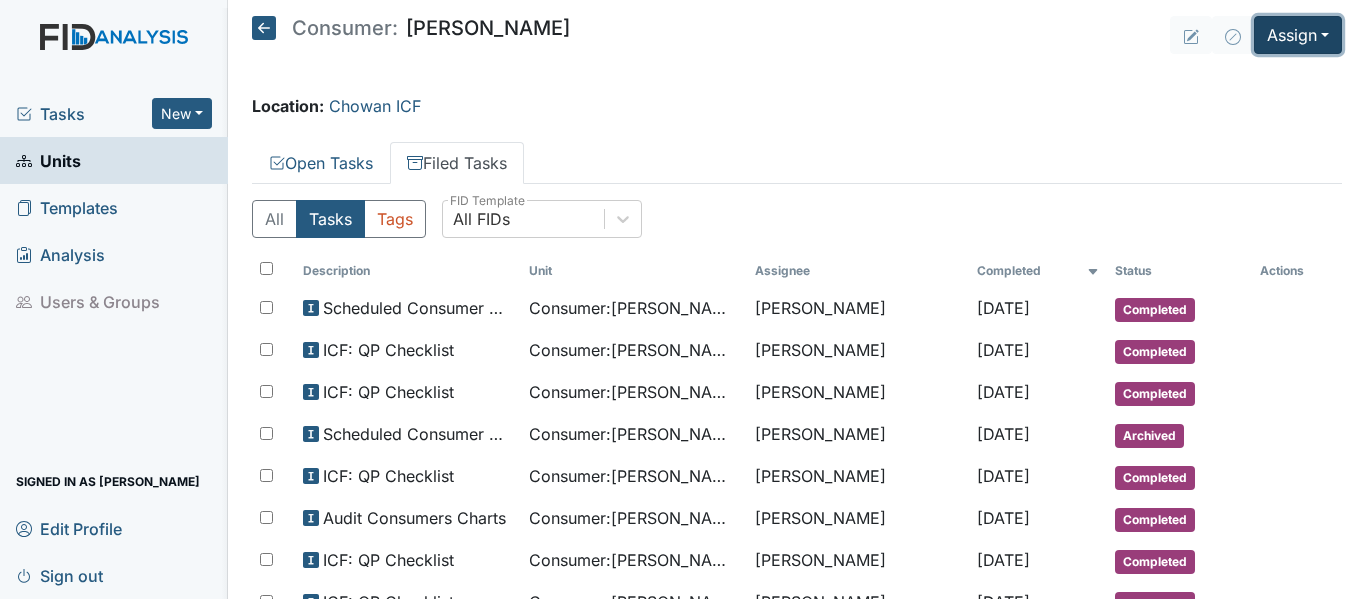 click on "Assign" at bounding box center (1298, 35) 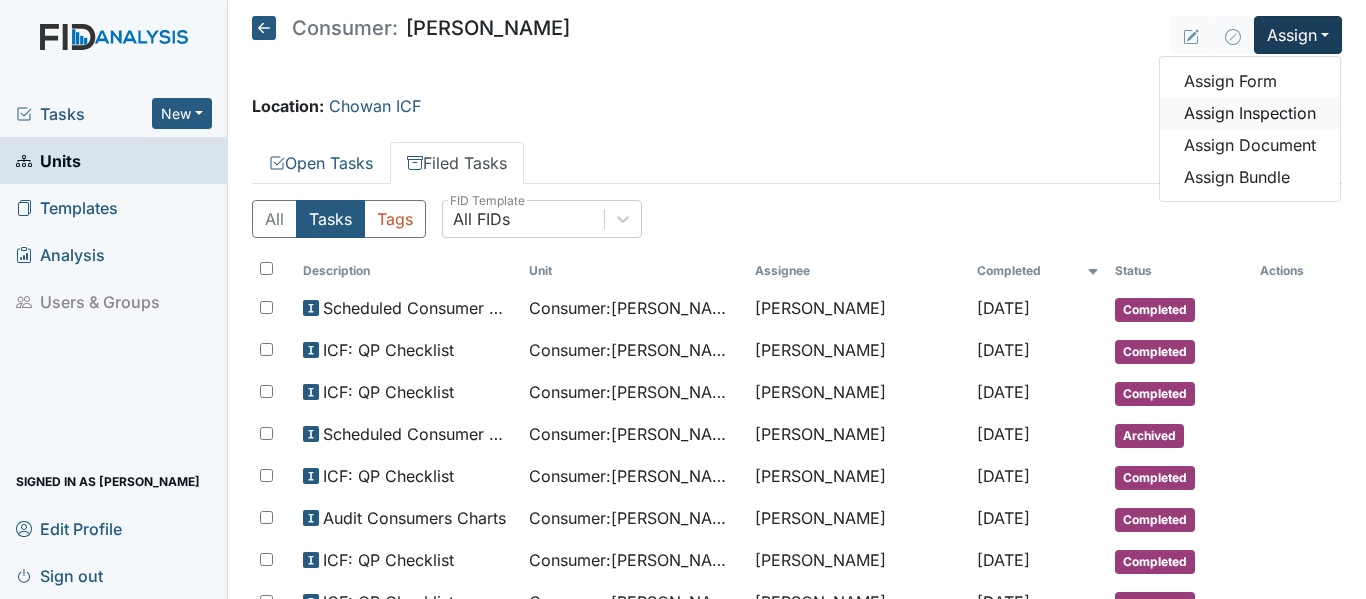 click on "Assign Inspection" at bounding box center [1250, 113] 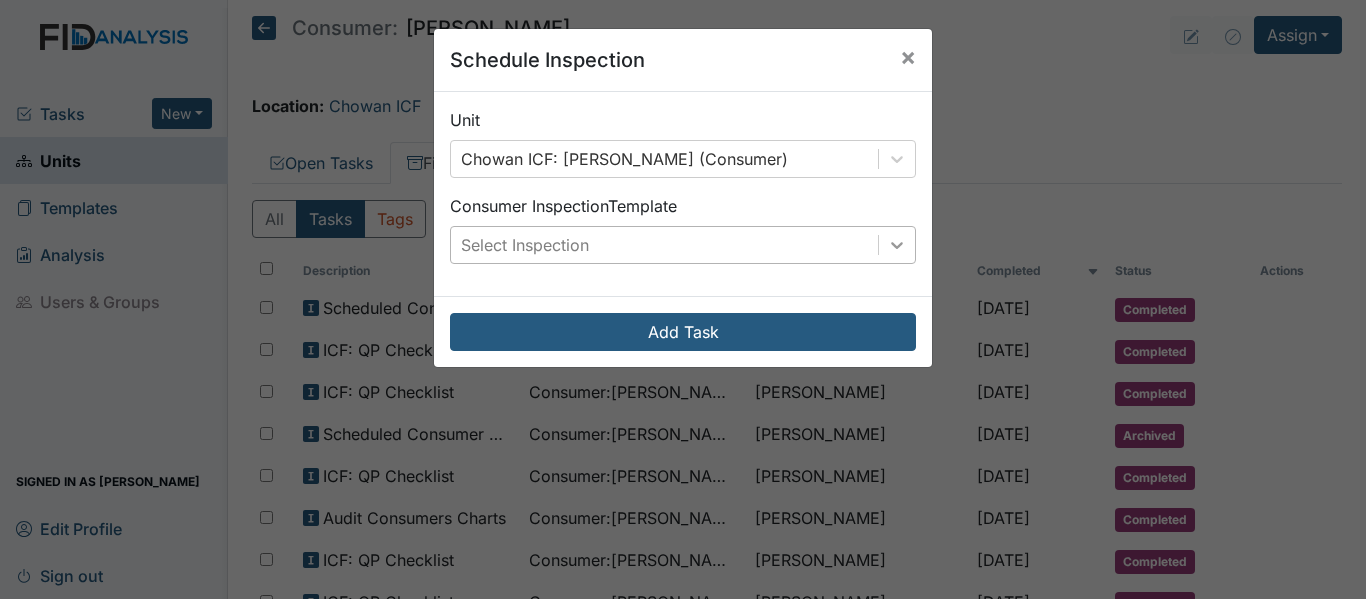 click 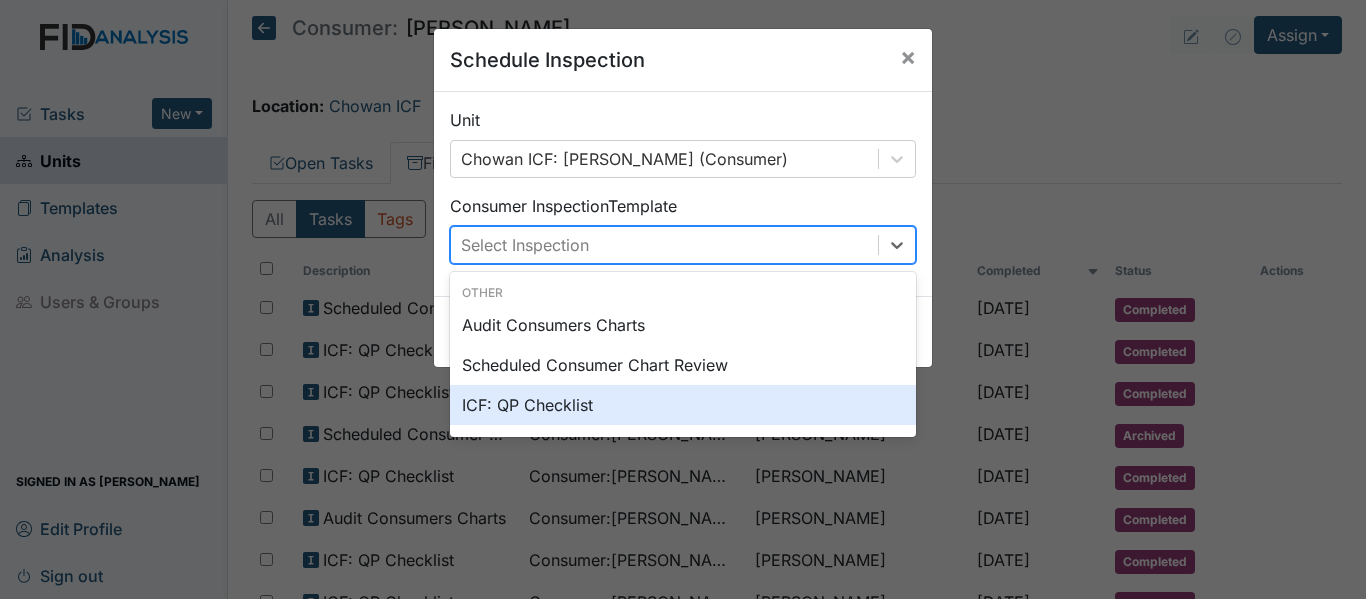 click on "ICF: QP Checklist" at bounding box center (683, 405) 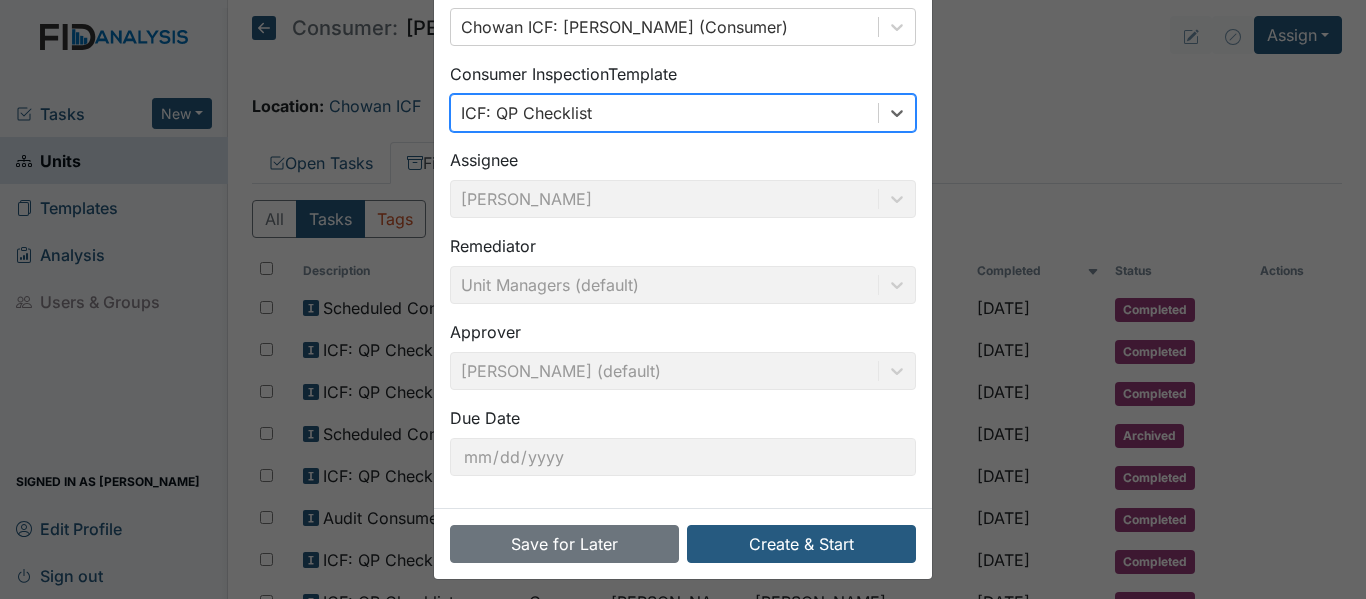 scroll, scrollTop: 141, scrollLeft: 0, axis: vertical 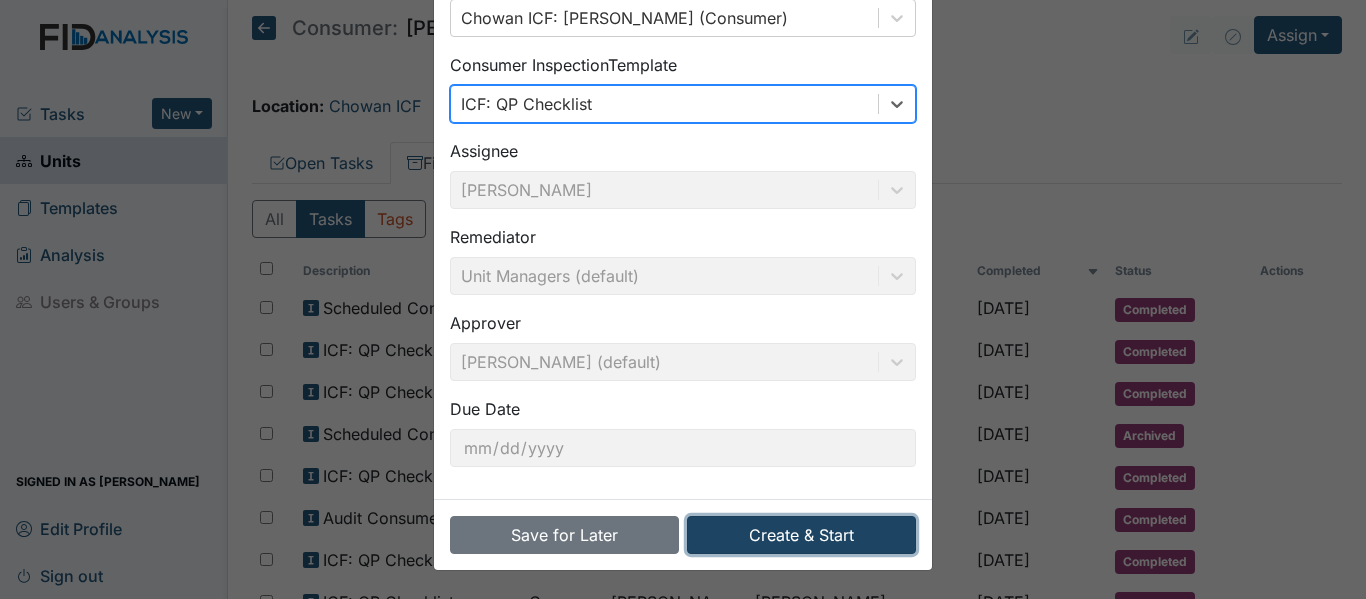 click on "Create & Start" at bounding box center [801, 535] 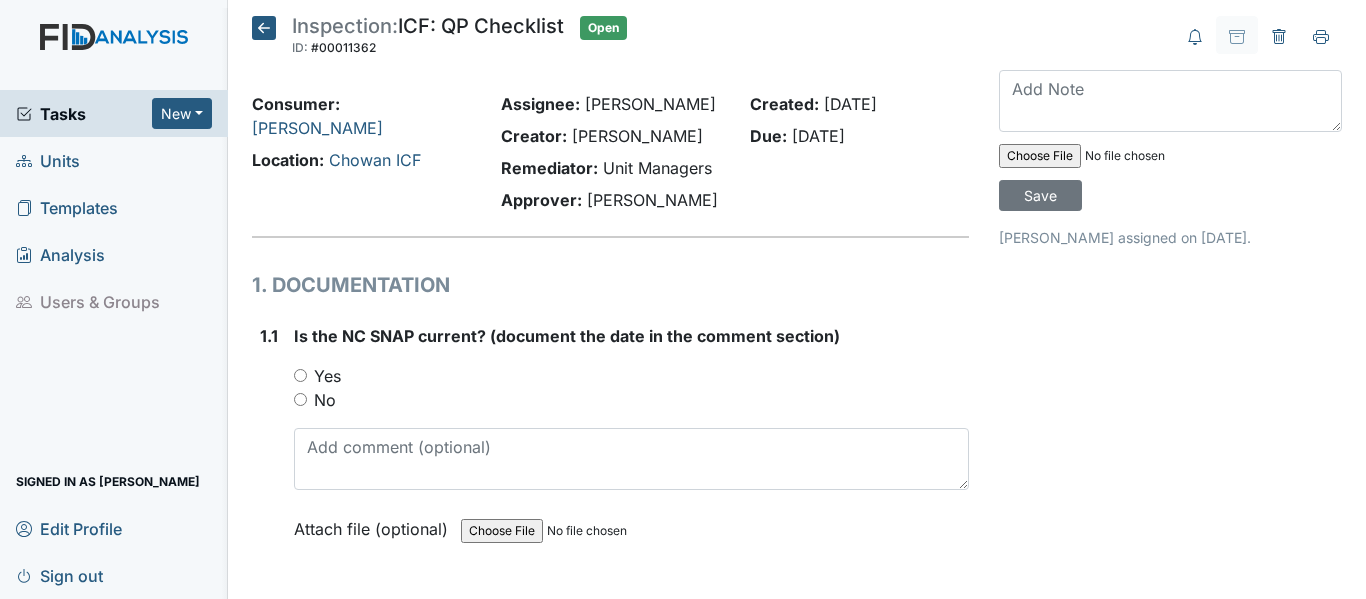 scroll, scrollTop: 0, scrollLeft: 0, axis: both 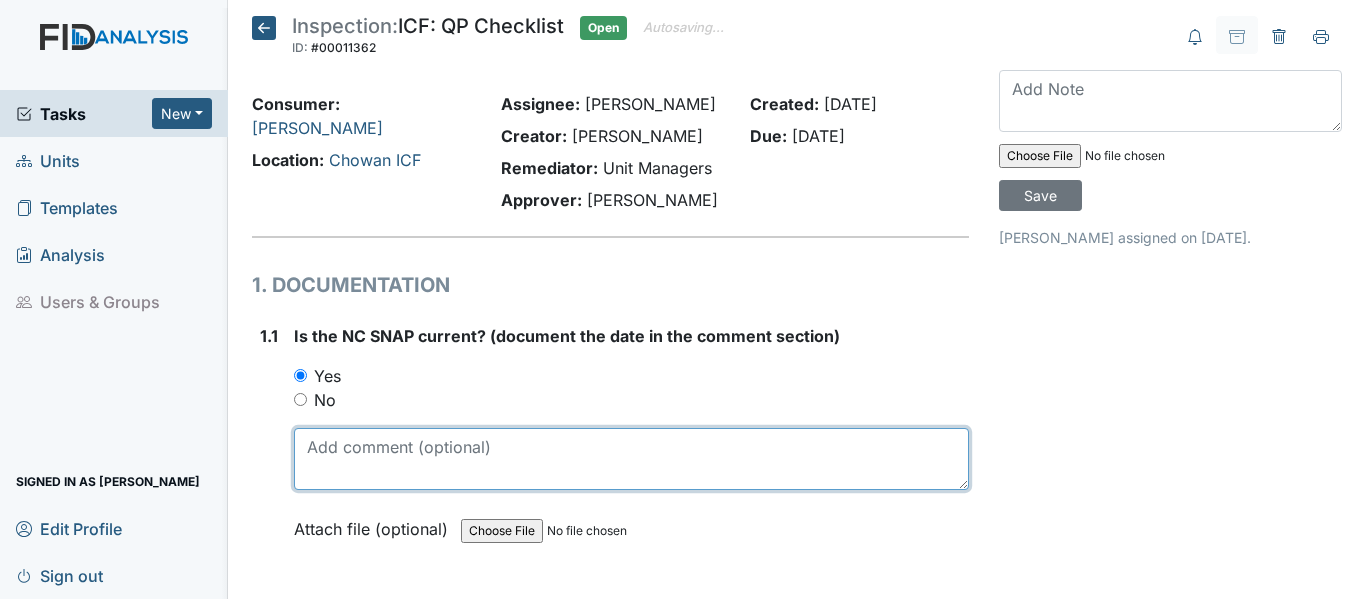 click at bounding box center (631, 459) 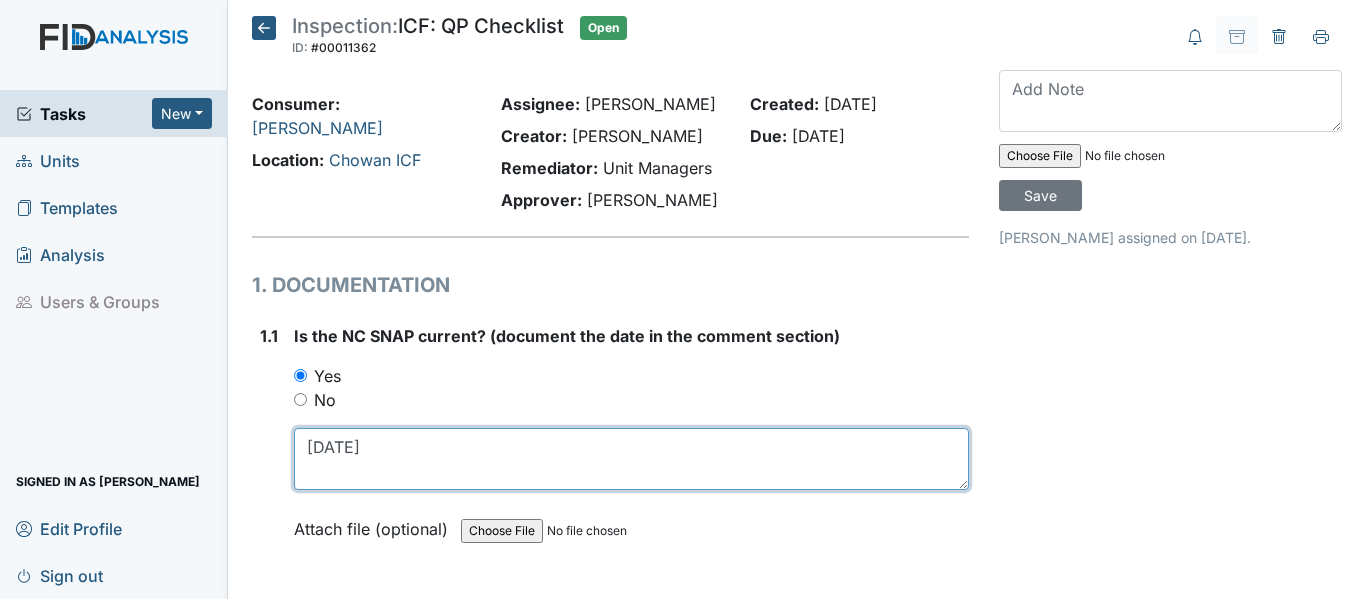 drag, startPoint x: 305, startPoint y: 448, endPoint x: 387, endPoint y: 448, distance: 82 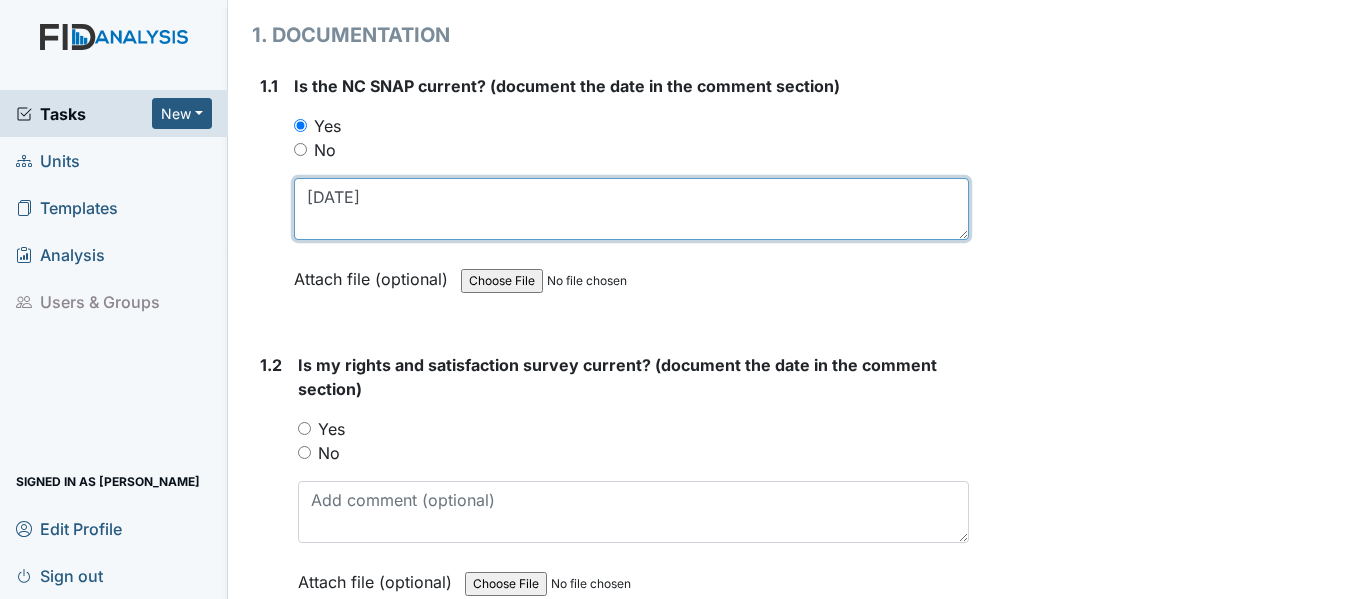 scroll, scrollTop: 300, scrollLeft: 0, axis: vertical 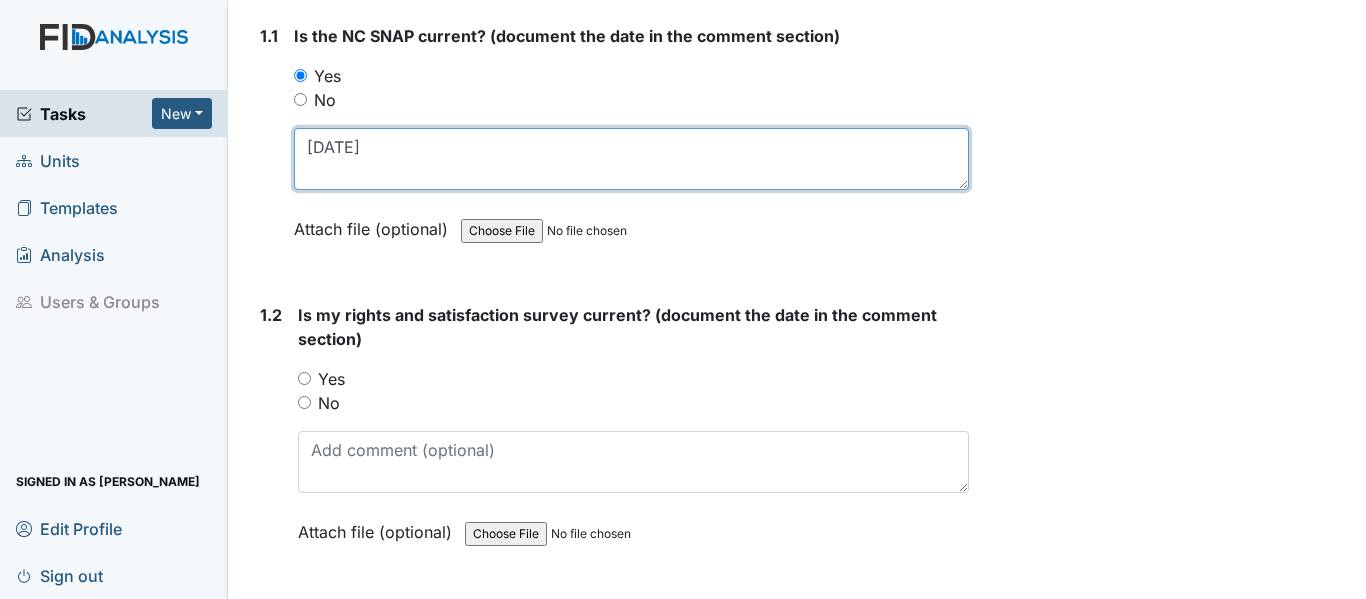 type on "[DATE]" 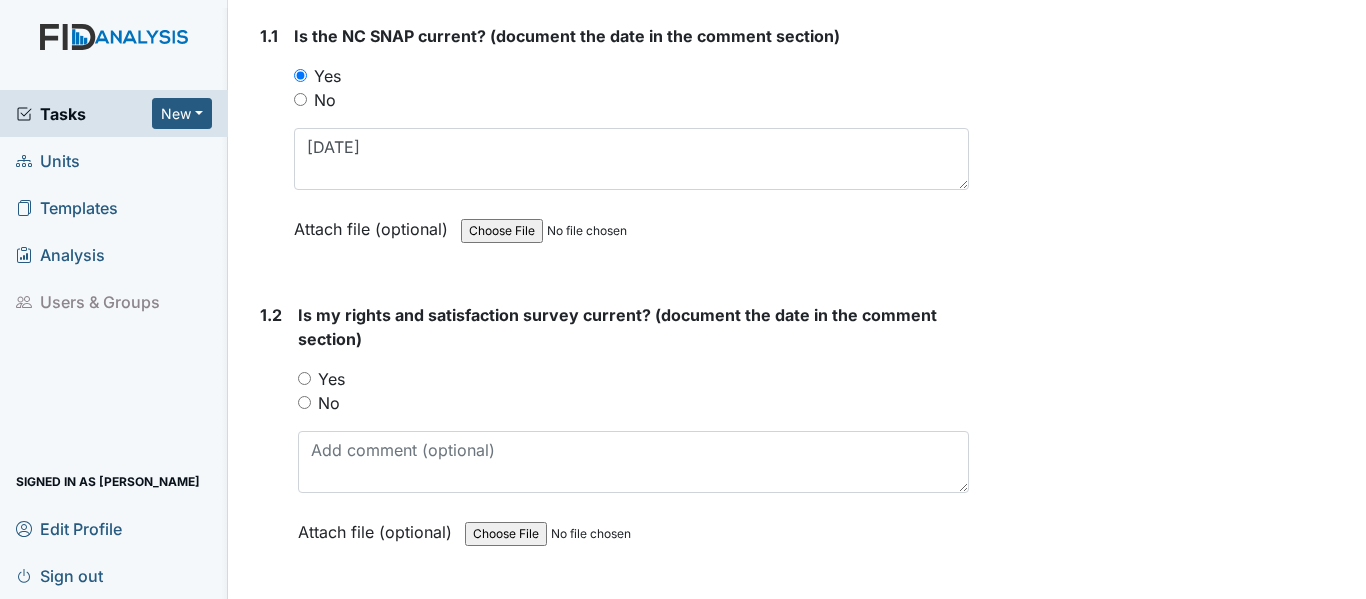 click on "Yes" at bounding box center (304, 378) 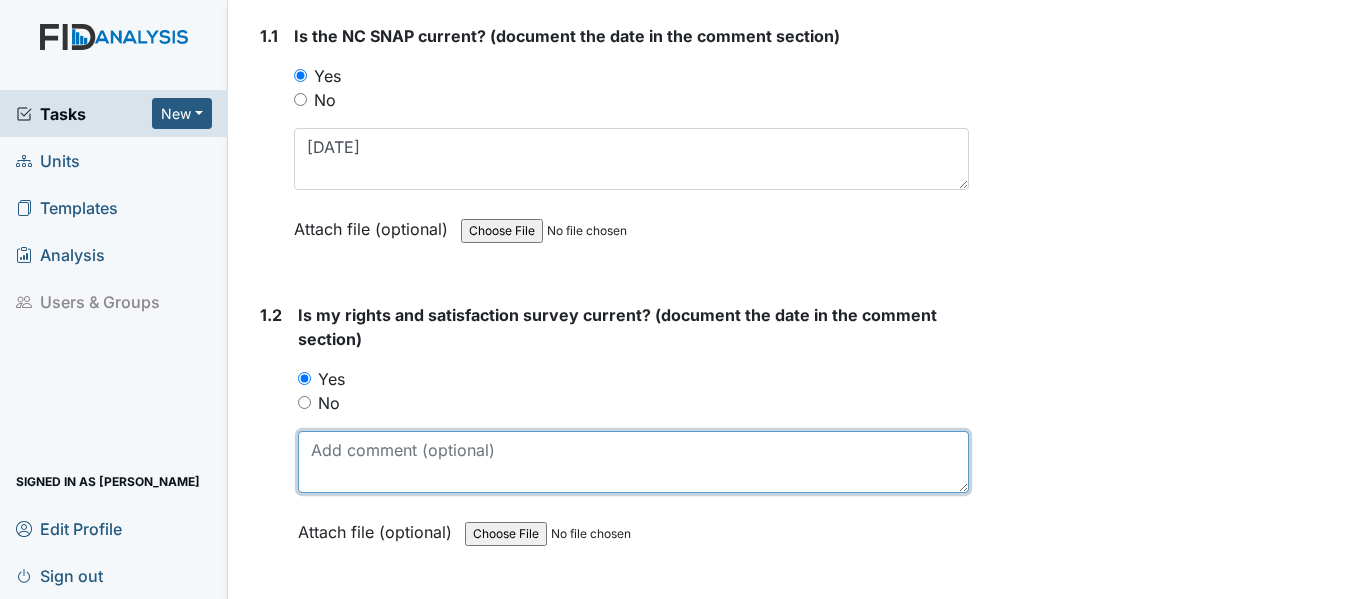 click at bounding box center [633, 462] 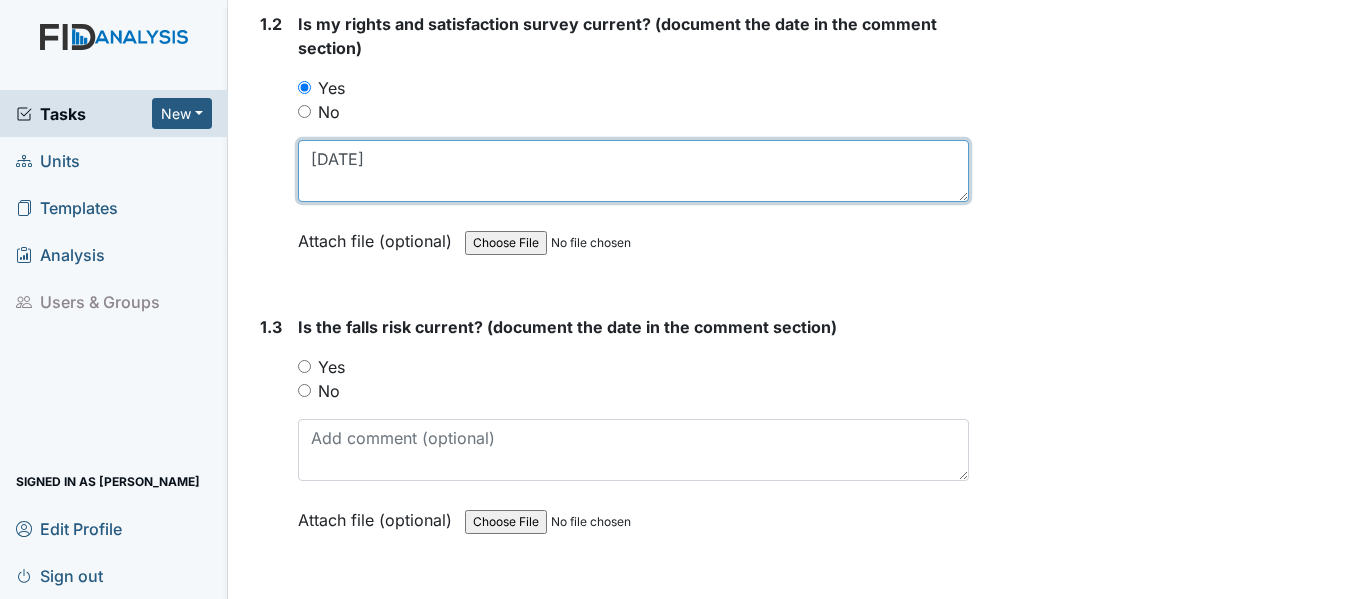 scroll, scrollTop: 600, scrollLeft: 0, axis: vertical 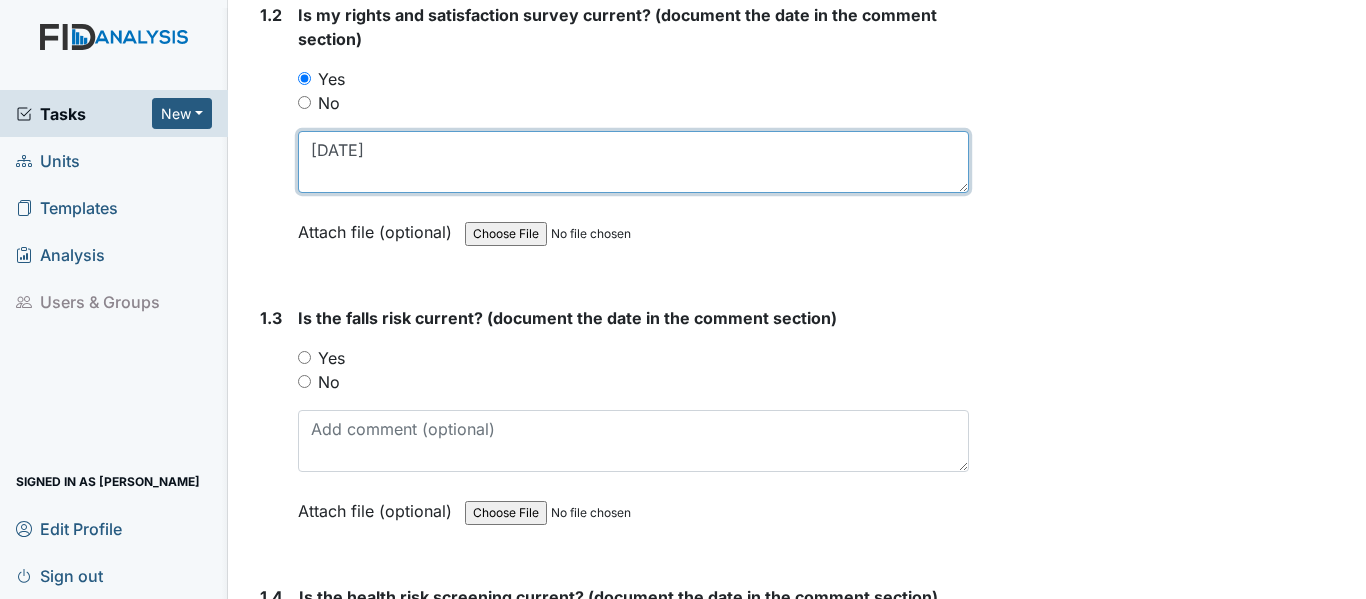 type on "[DATE]" 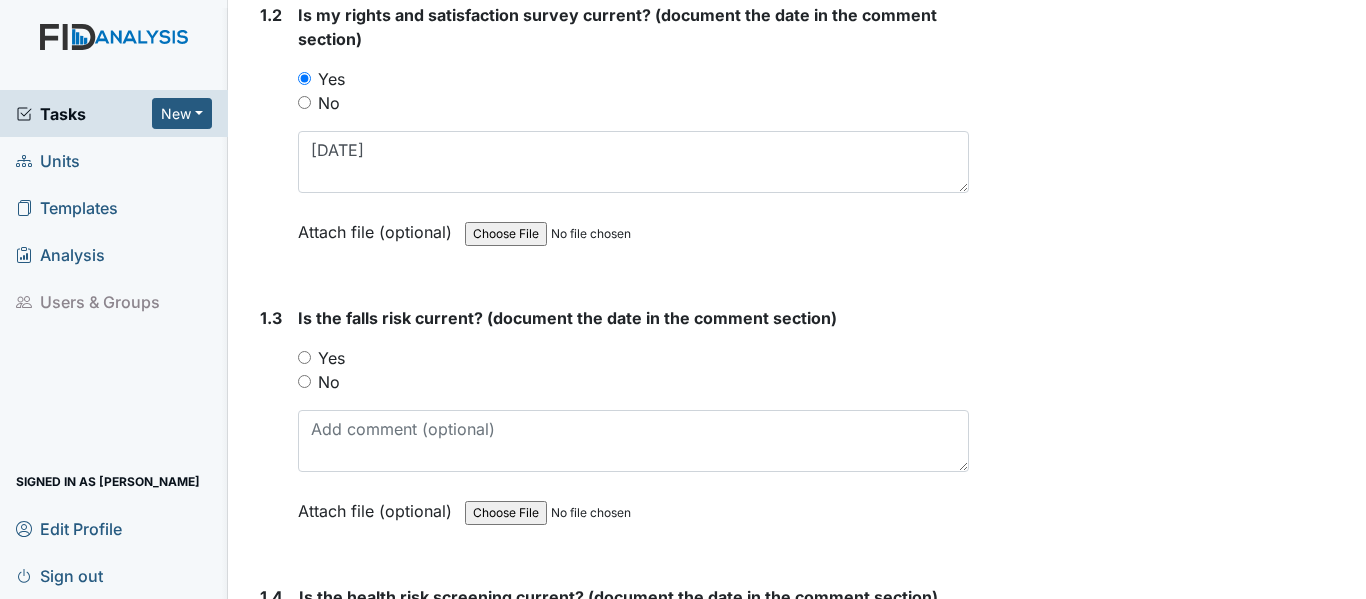 click on "Yes" at bounding box center [304, 357] 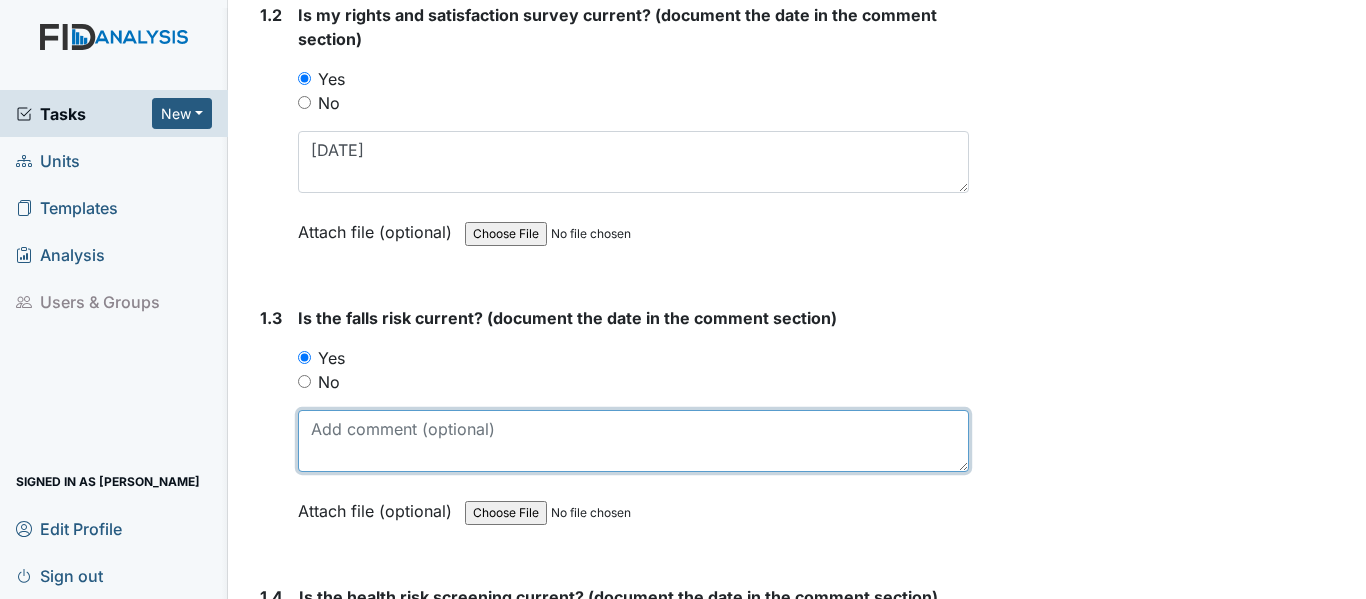 click at bounding box center (633, 441) 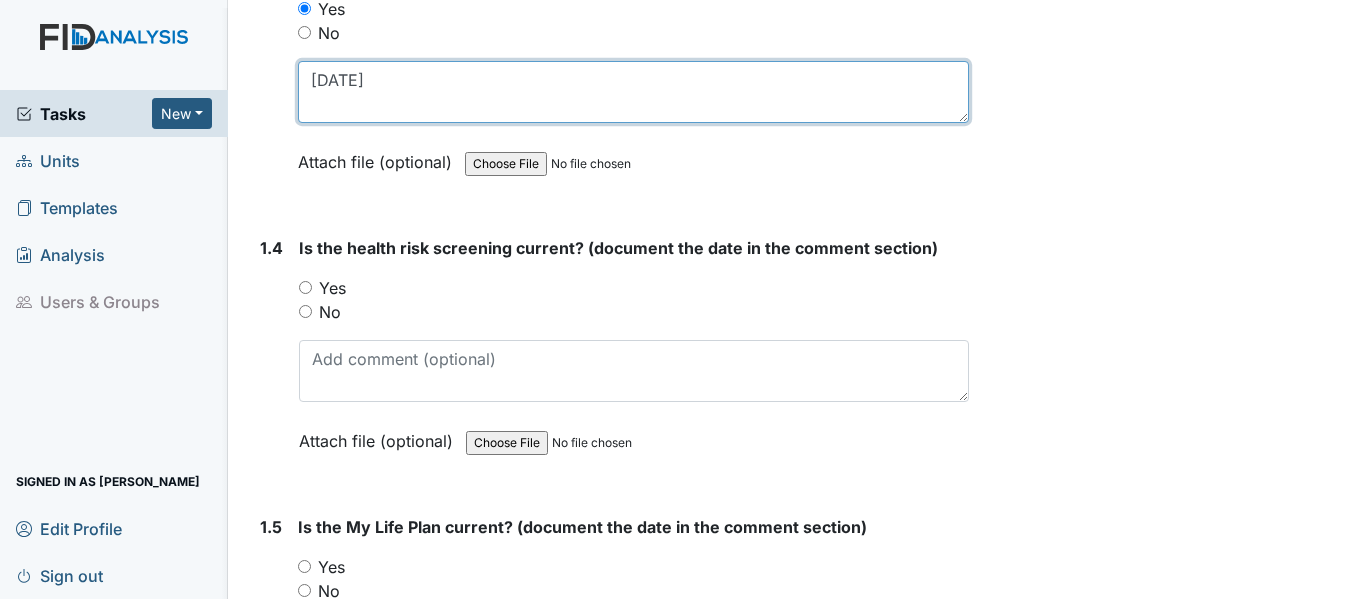 scroll, scrollTop: 1000, scrollLeft: 0, axis: vertical 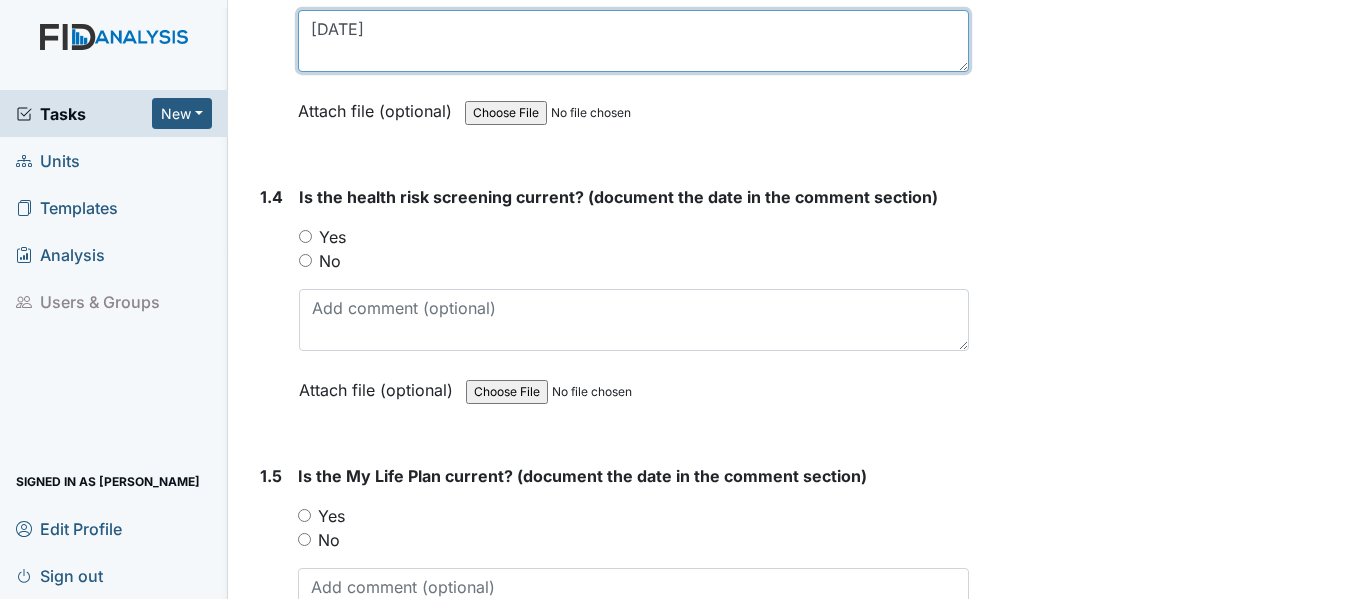 type on "[DATE]" 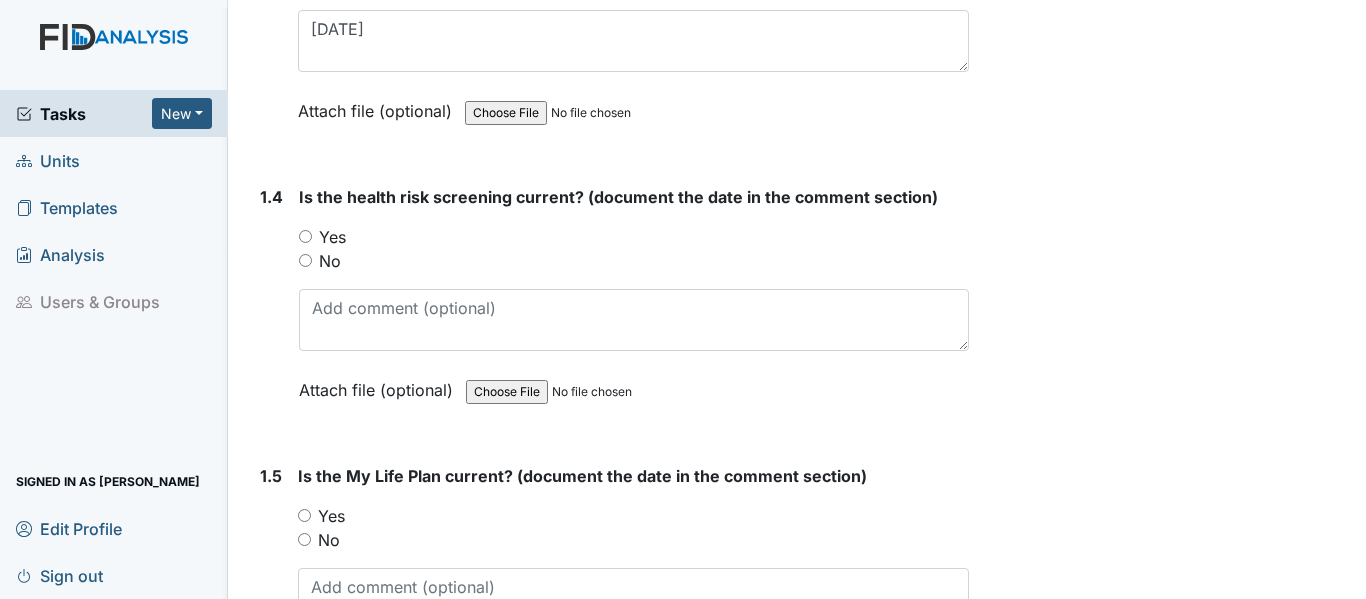 click on "Yes" at bounding box center (305, 236) 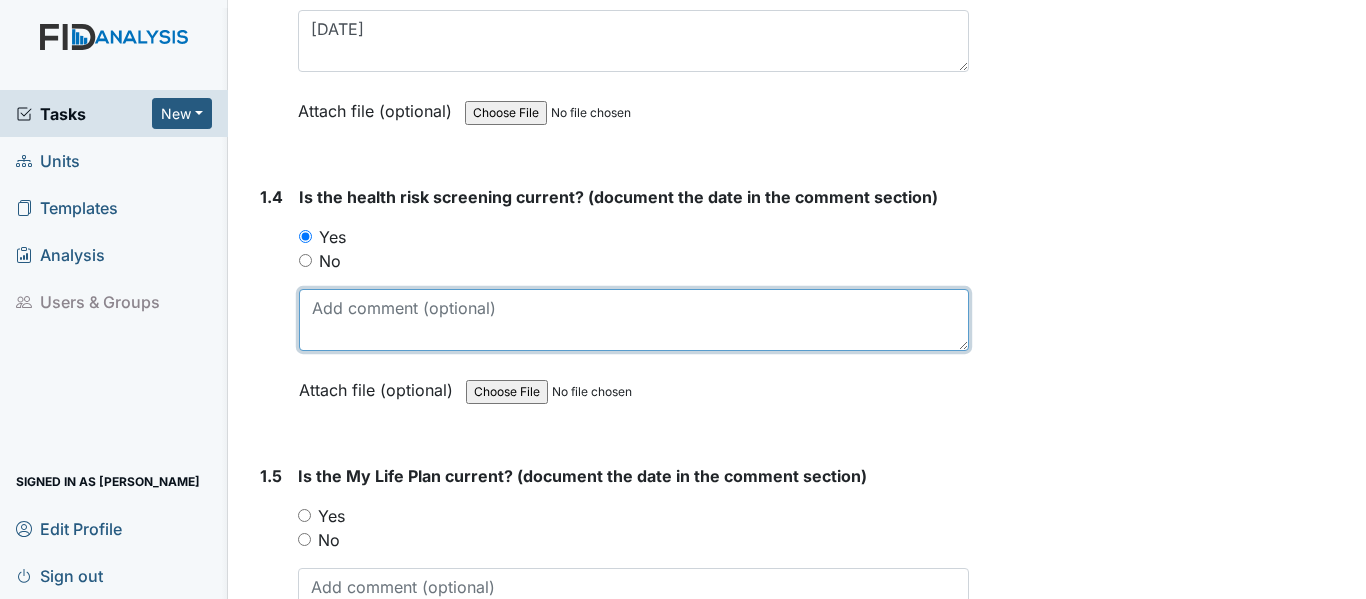 click at bounding box center (634, 320) 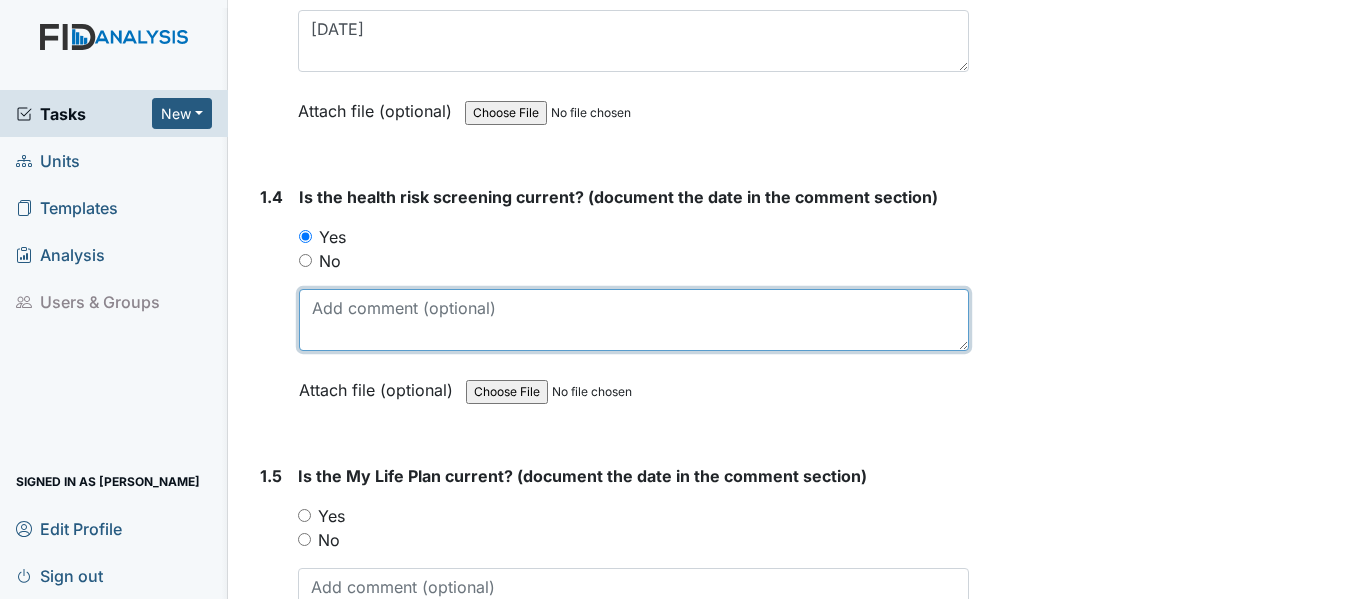 paste on "[DATE]" 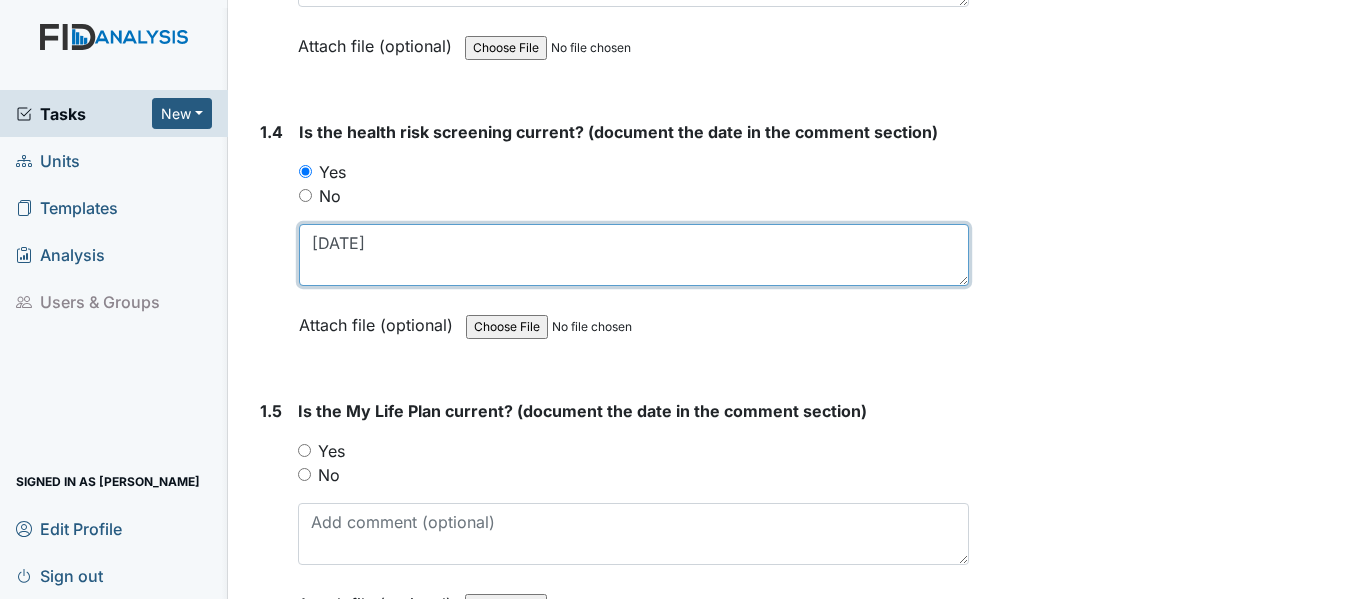 scroll, scrollTop: 1100, scrollLeft: 0, axis: vertical 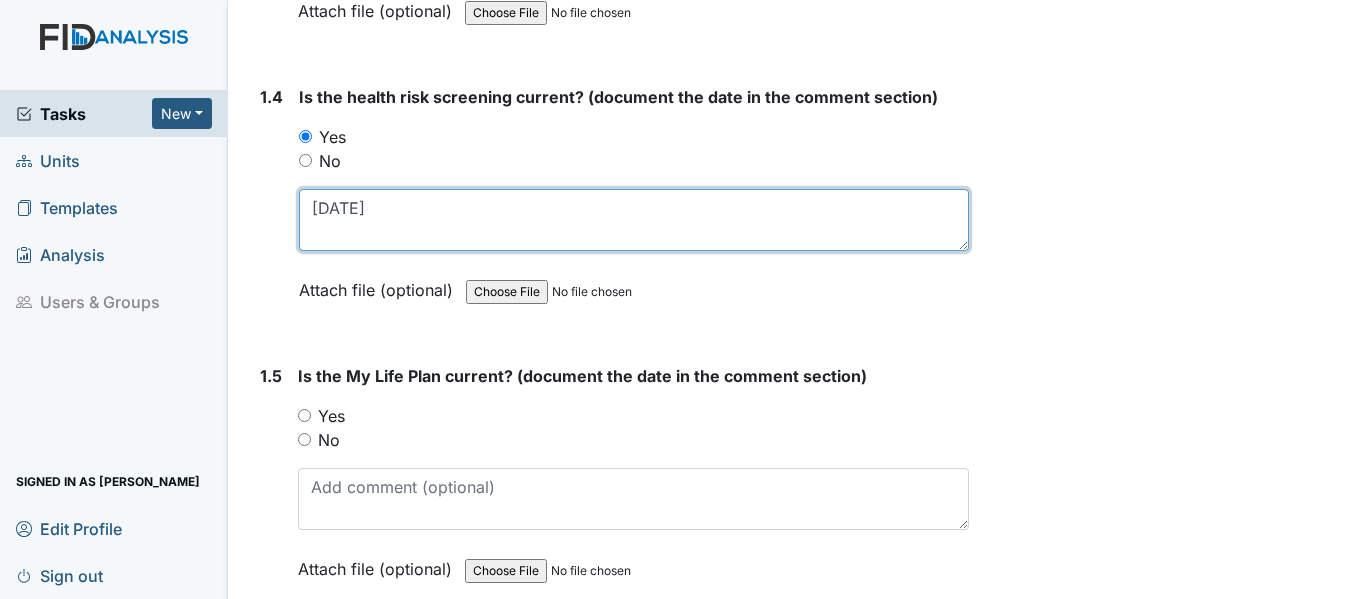 type on "[DATE]" 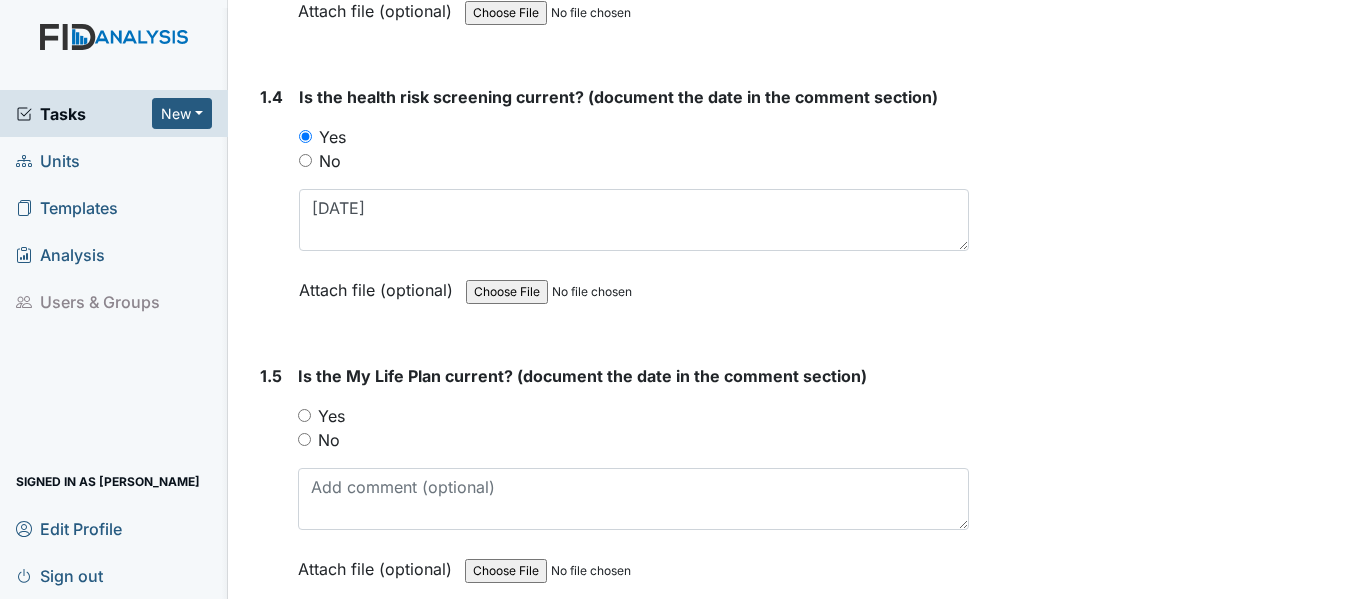 click on "Yes" at bounding box center [304, 415] 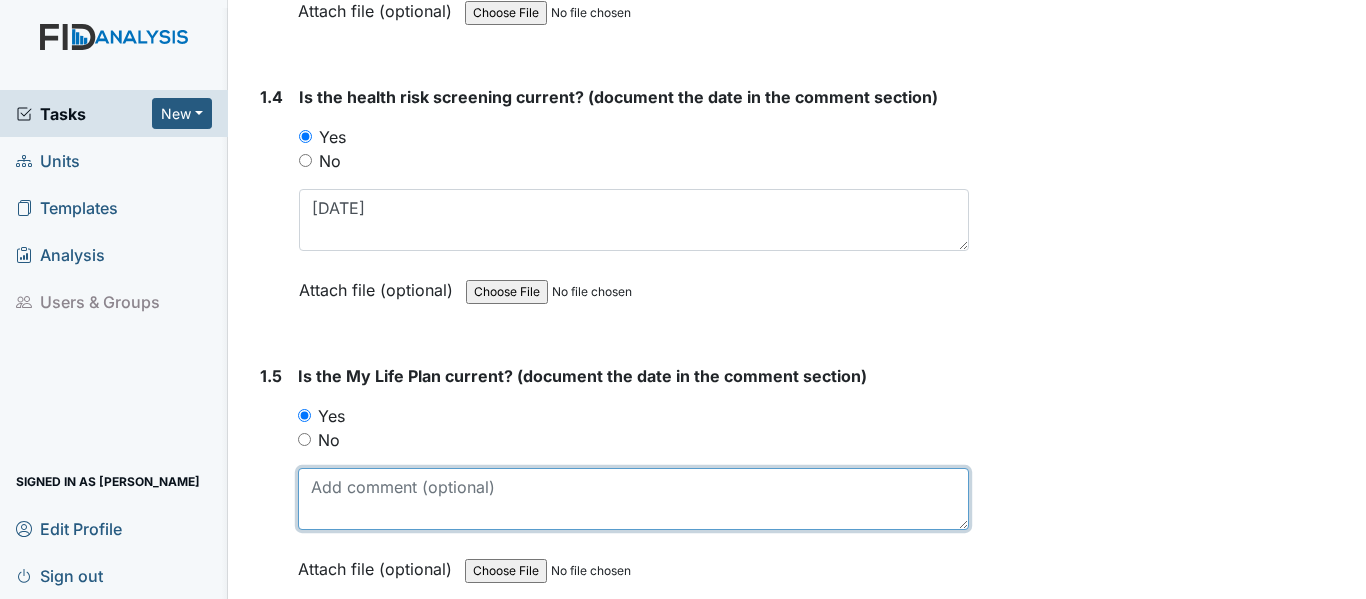 click at bounding box center (633, 499) 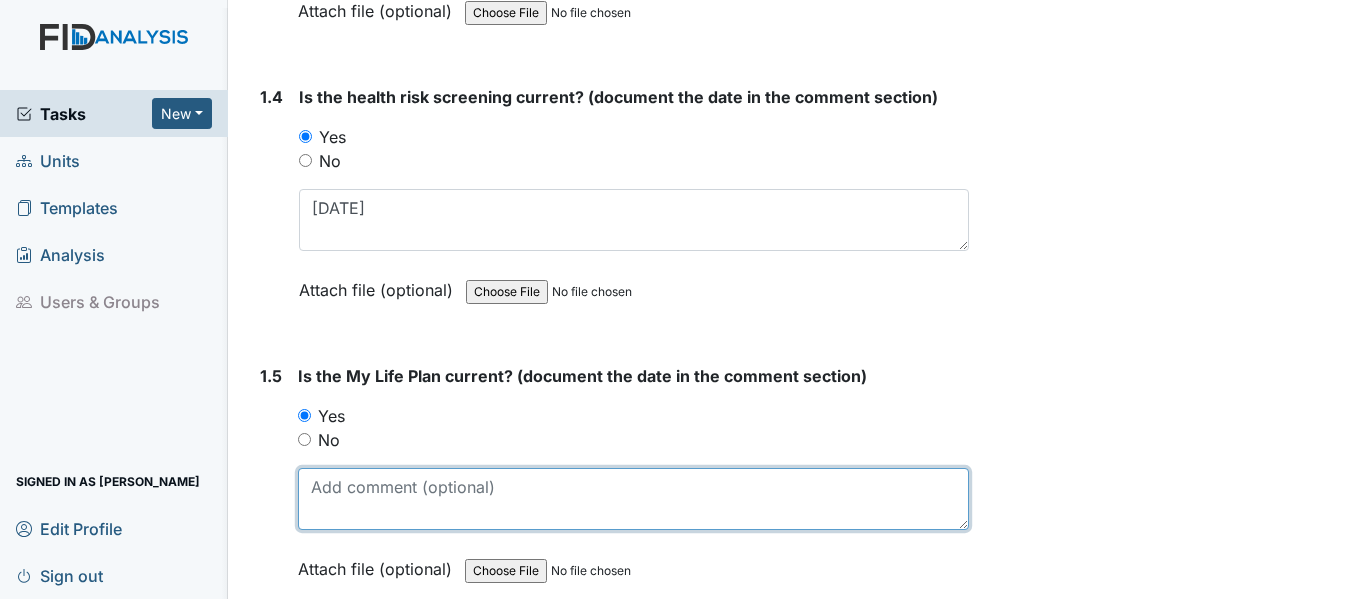 paste on "[DATE]" 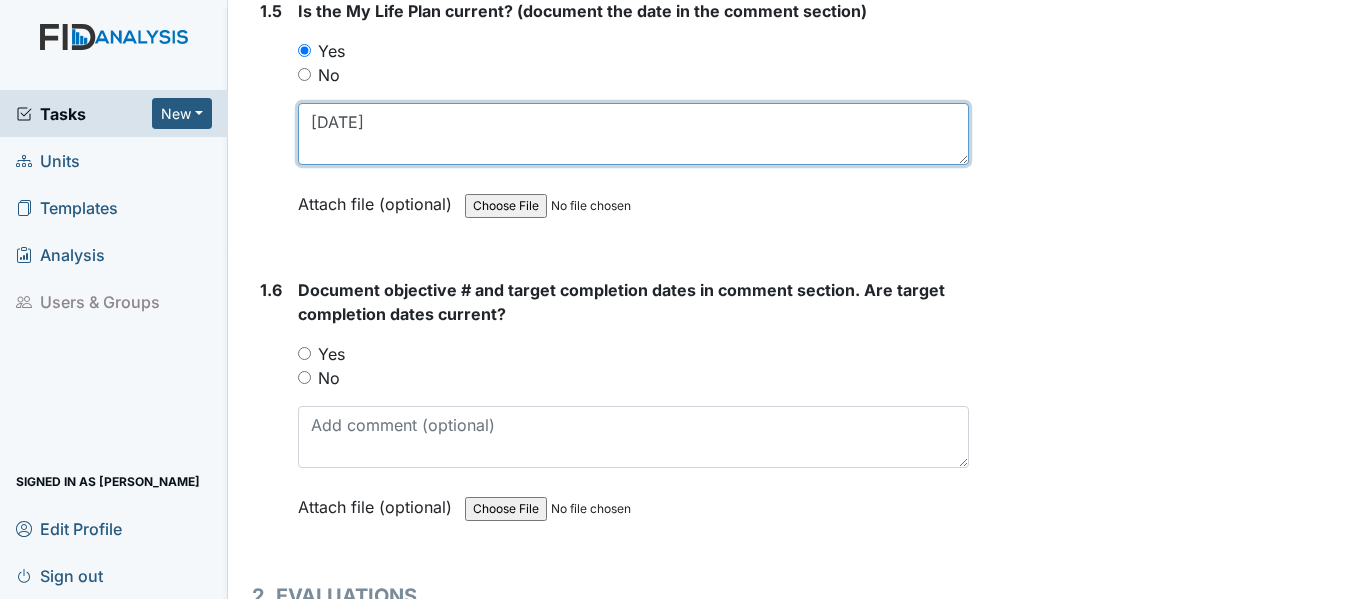 scroll, scrollTop: 1500, scrollLeft: 0, axis: vertical 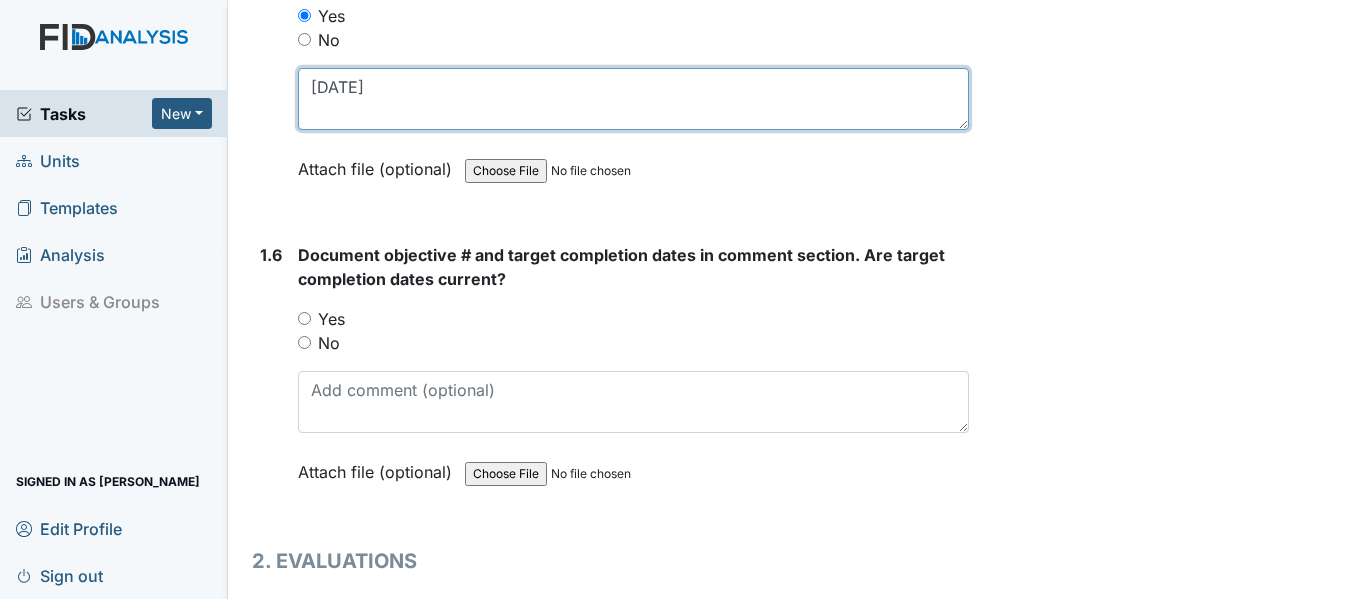 type on "[DATE]" 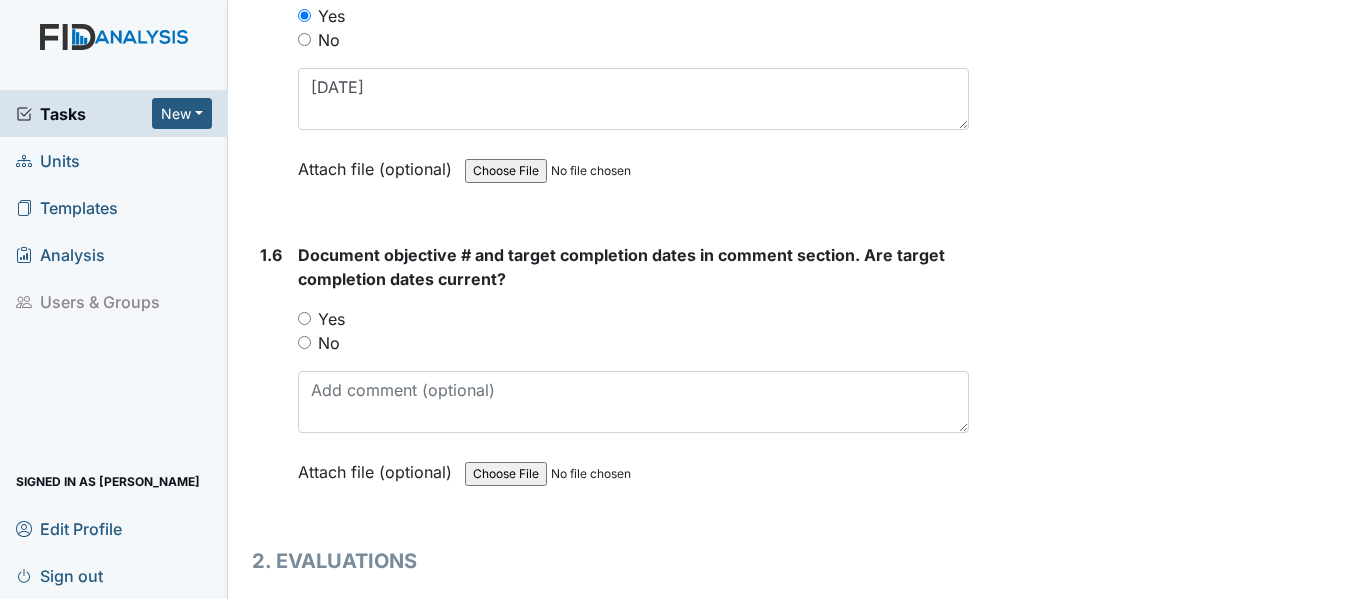 click on "Yes" at bounding box center [304, 318] 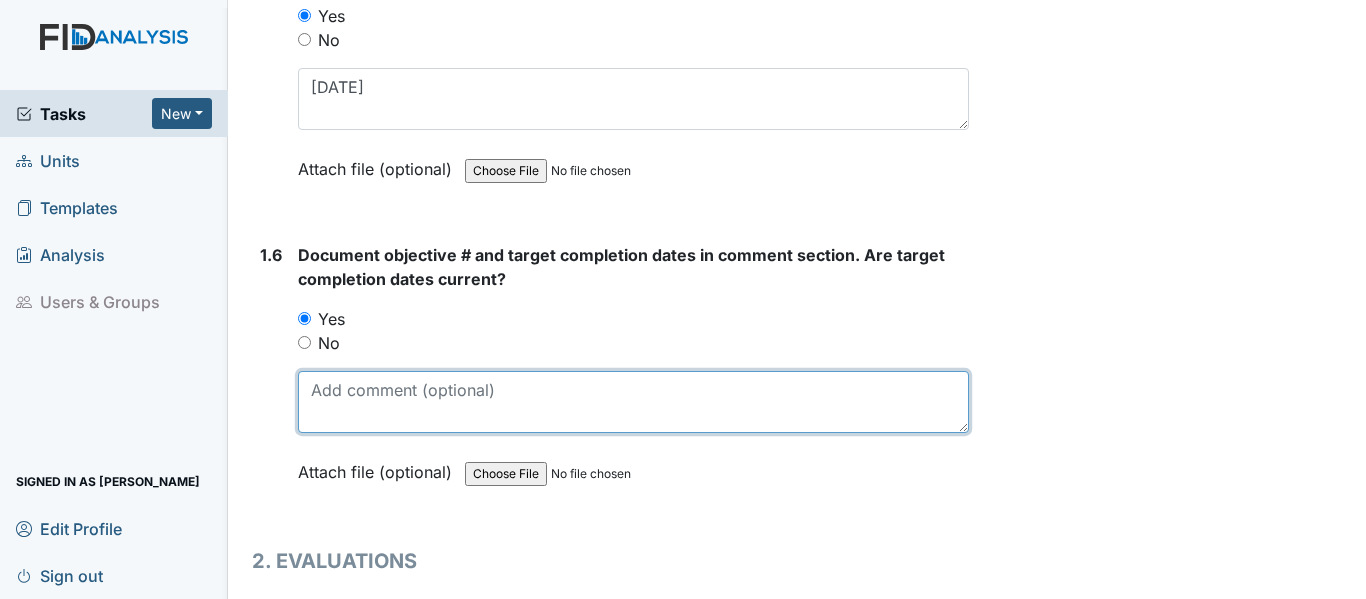 click at bounding box center [633, 402] 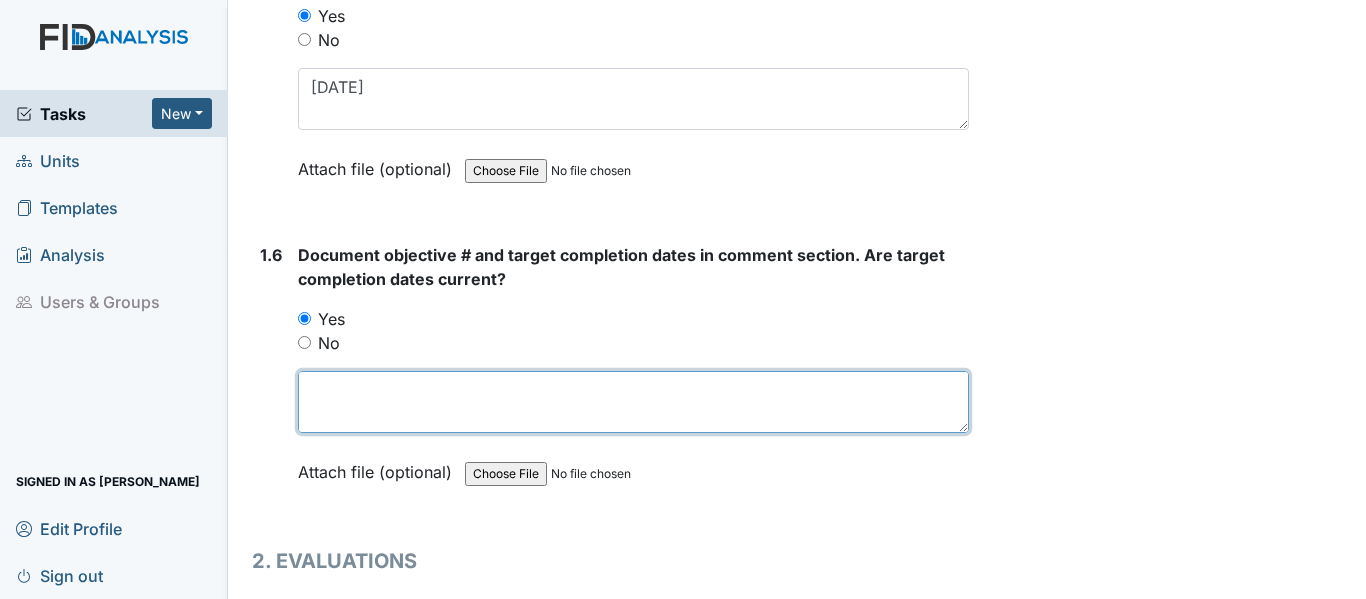 click at bounding box center [633, 402] 